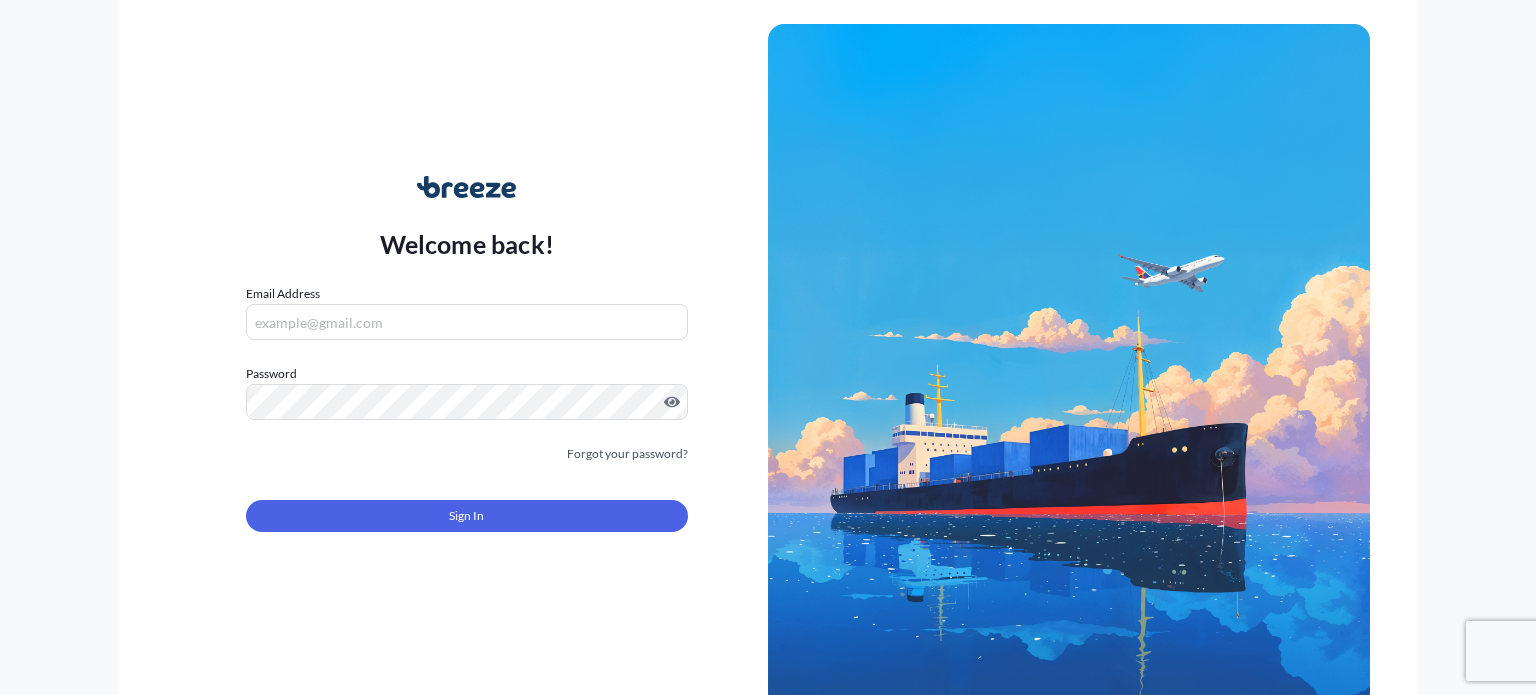 scroll, scrollTop: 0, scrollLeft: 0, axis: both 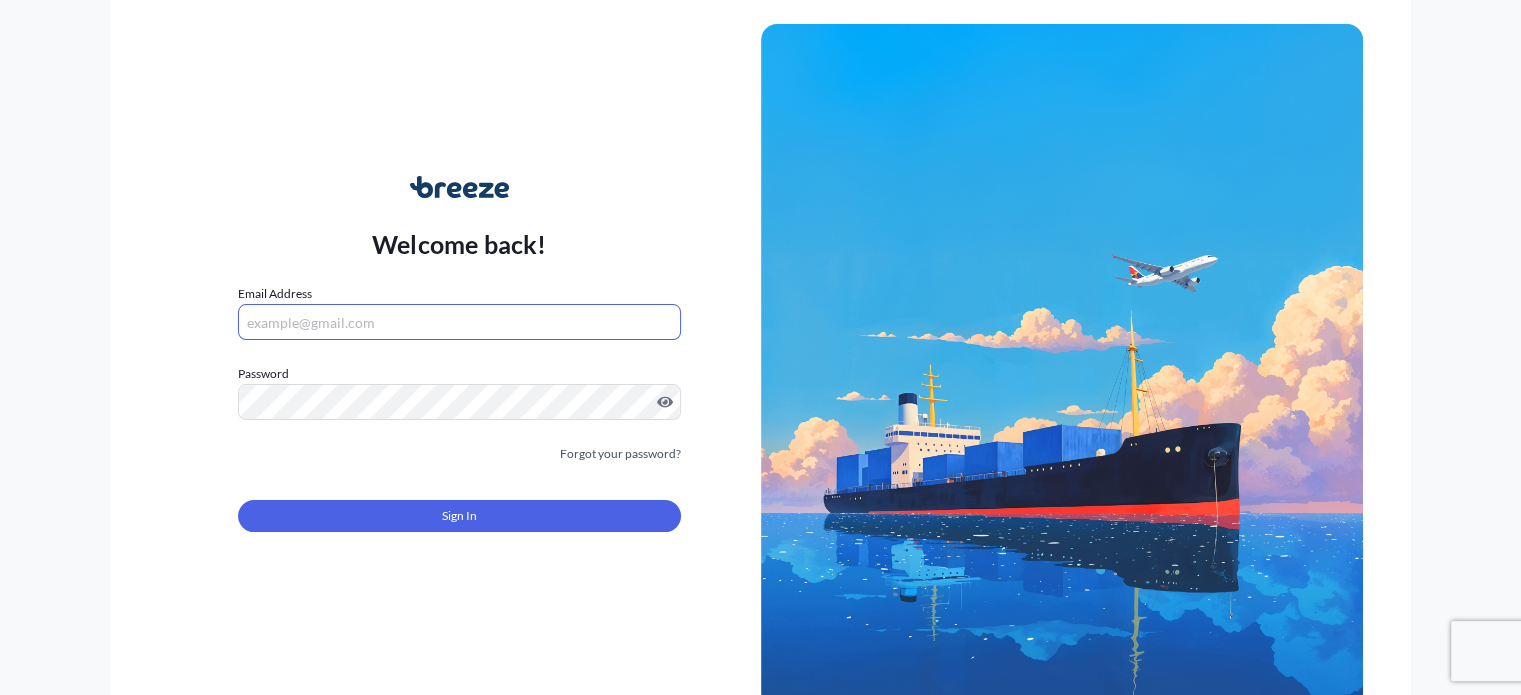 click on "Email Address" at bounding box center [459, 322] 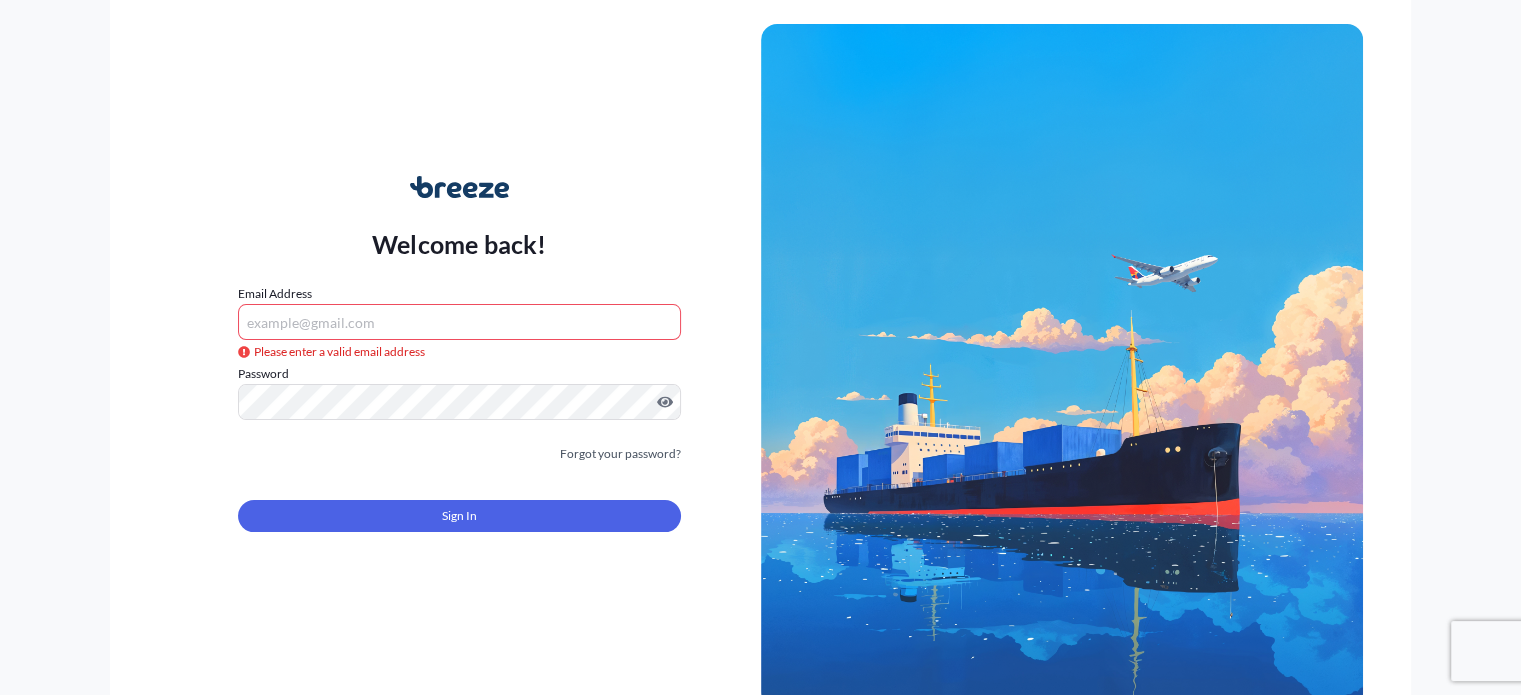 type on "[PERSON_NAME][EMAIL_ADDRESS][DOMAIN_NAME]" 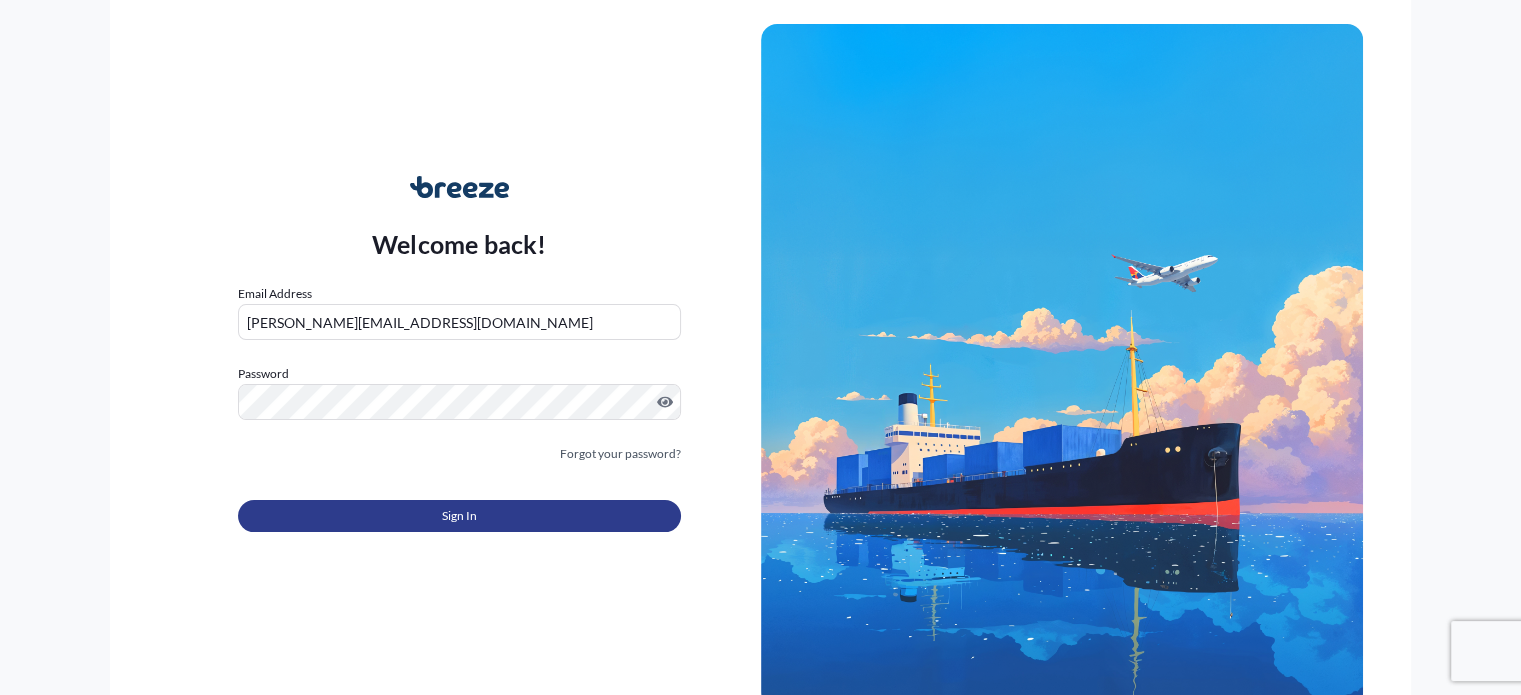 click on "Sign In" at bounding box center (459, 516) 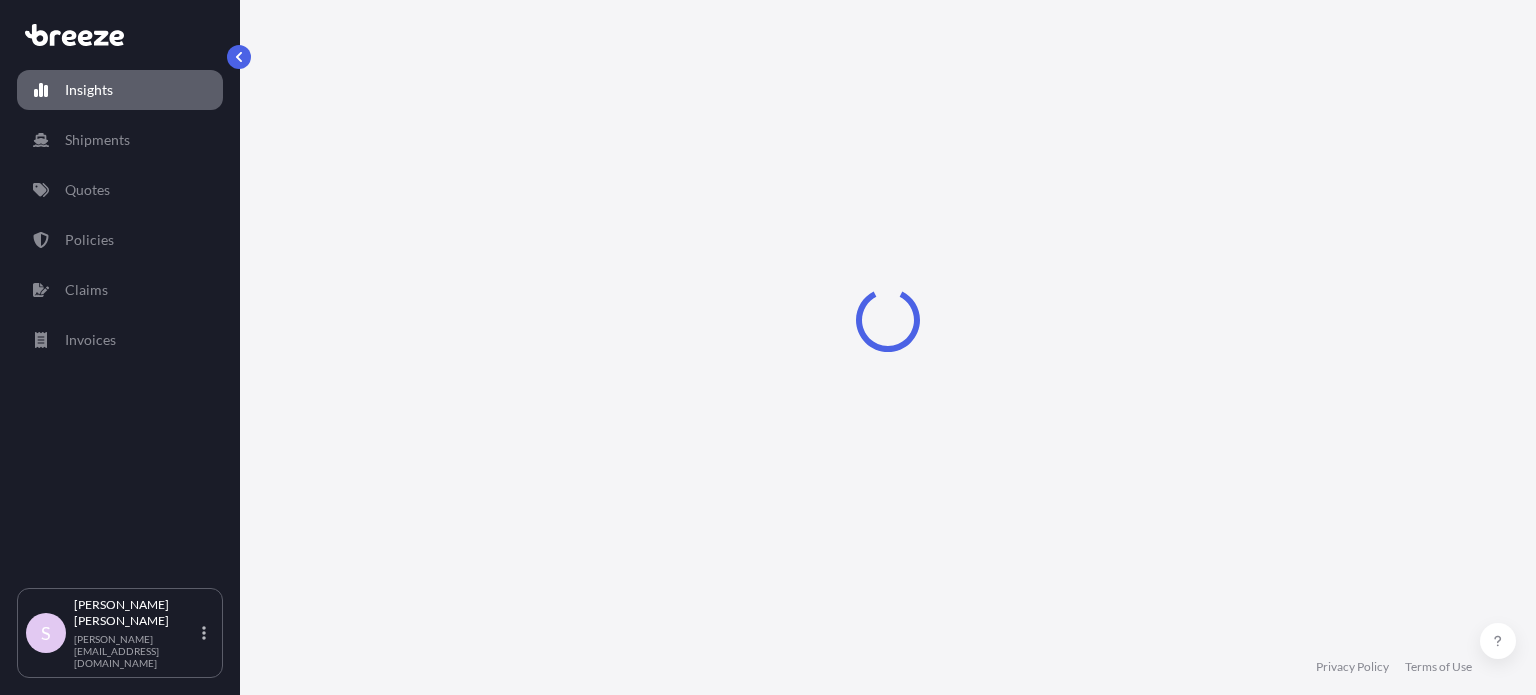 select on "2025" 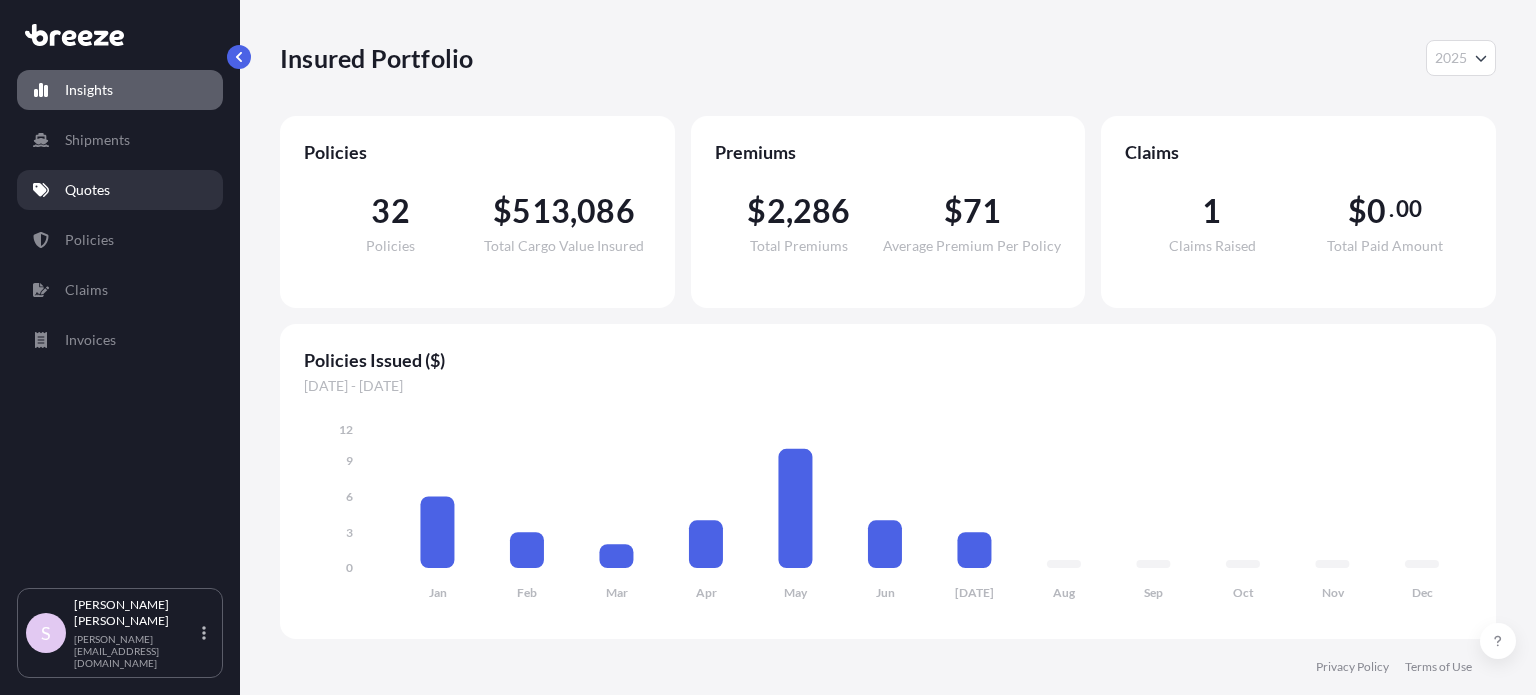 click on "Quotes" at bounding box center (120, 190) 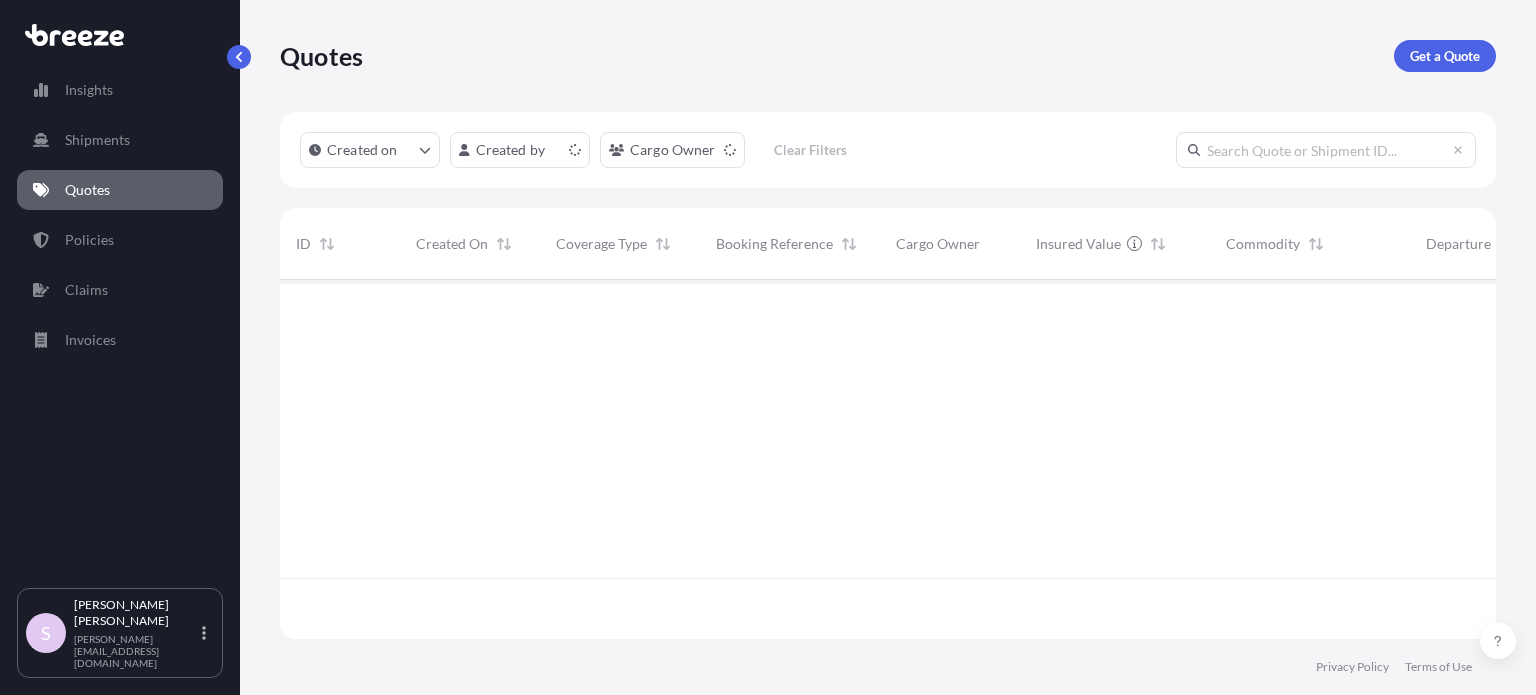 scroll, scrollTop: 16, scrollLeft: 16, axis: both 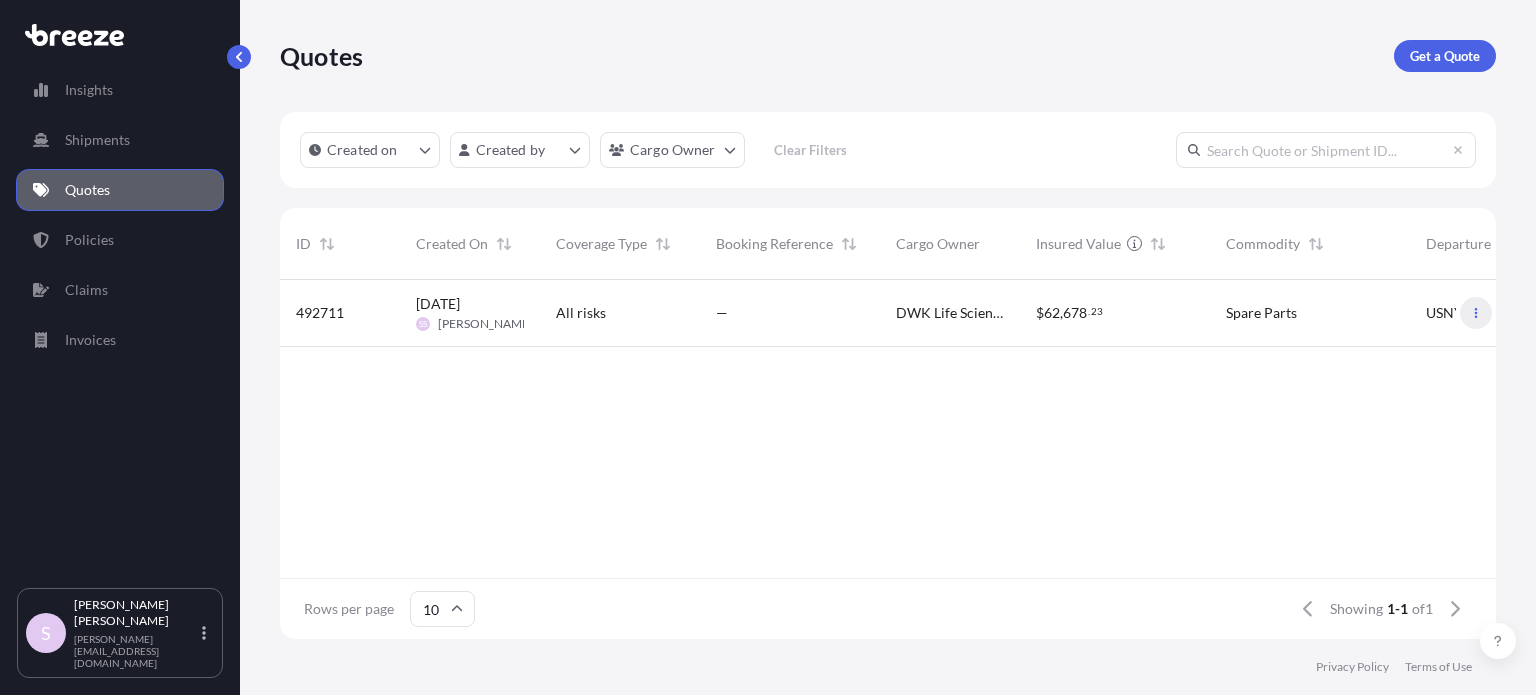 click 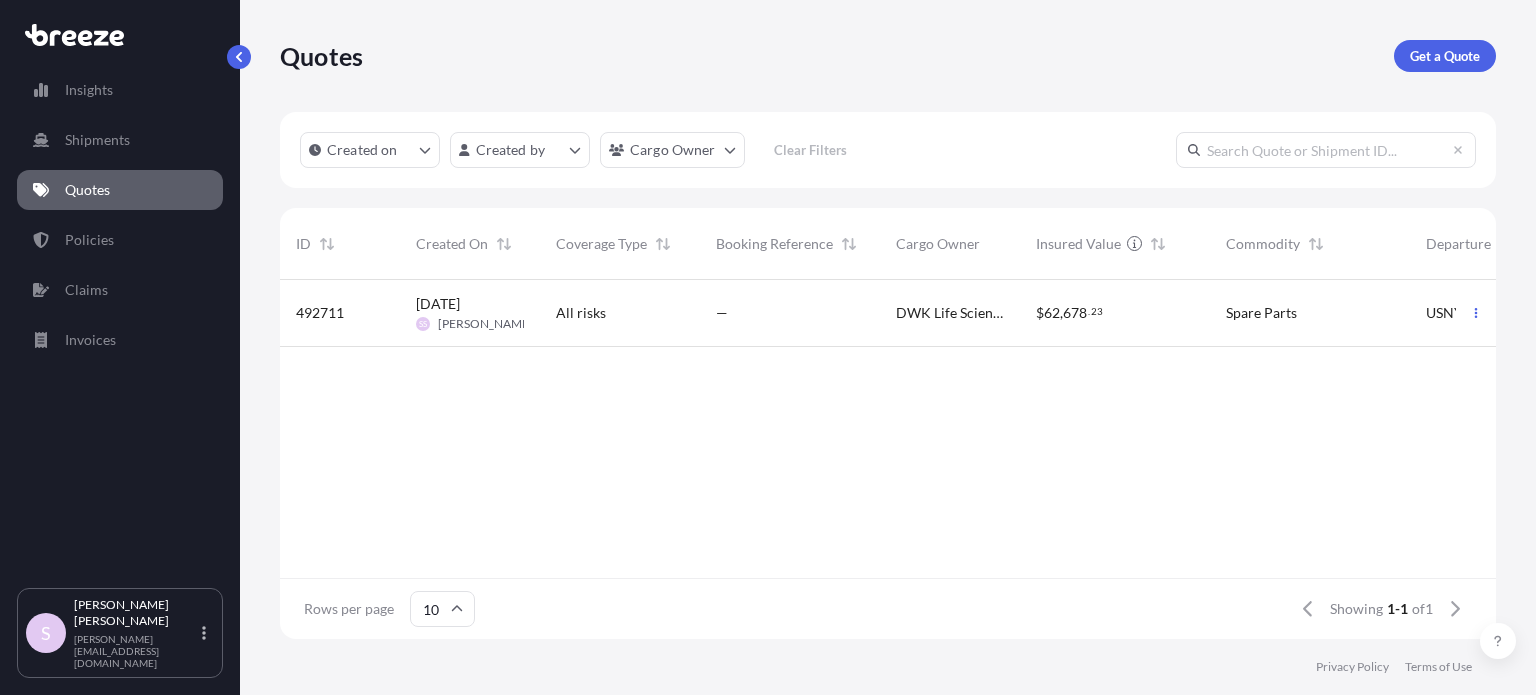 click on "$ 62 , 678 . 23" at bounding box center (1115, 313) 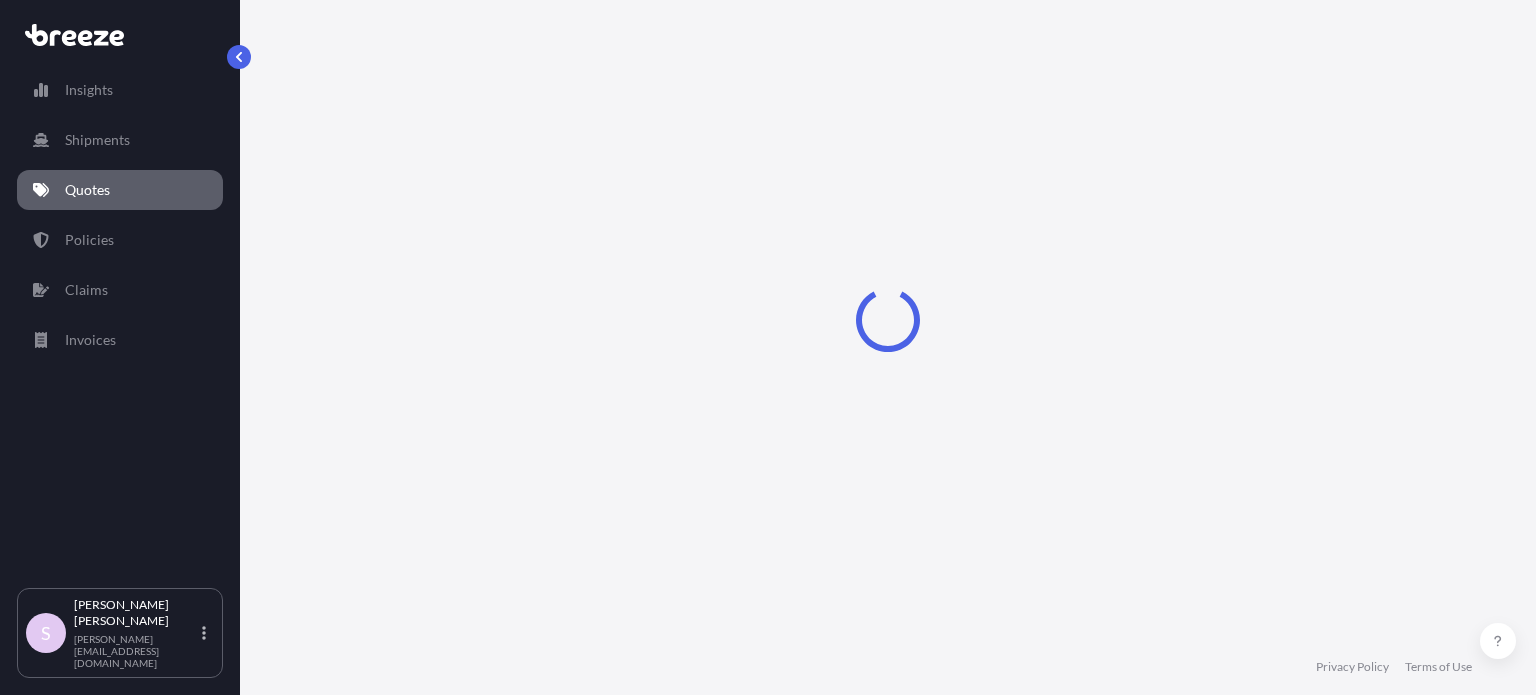 select on "Sea" 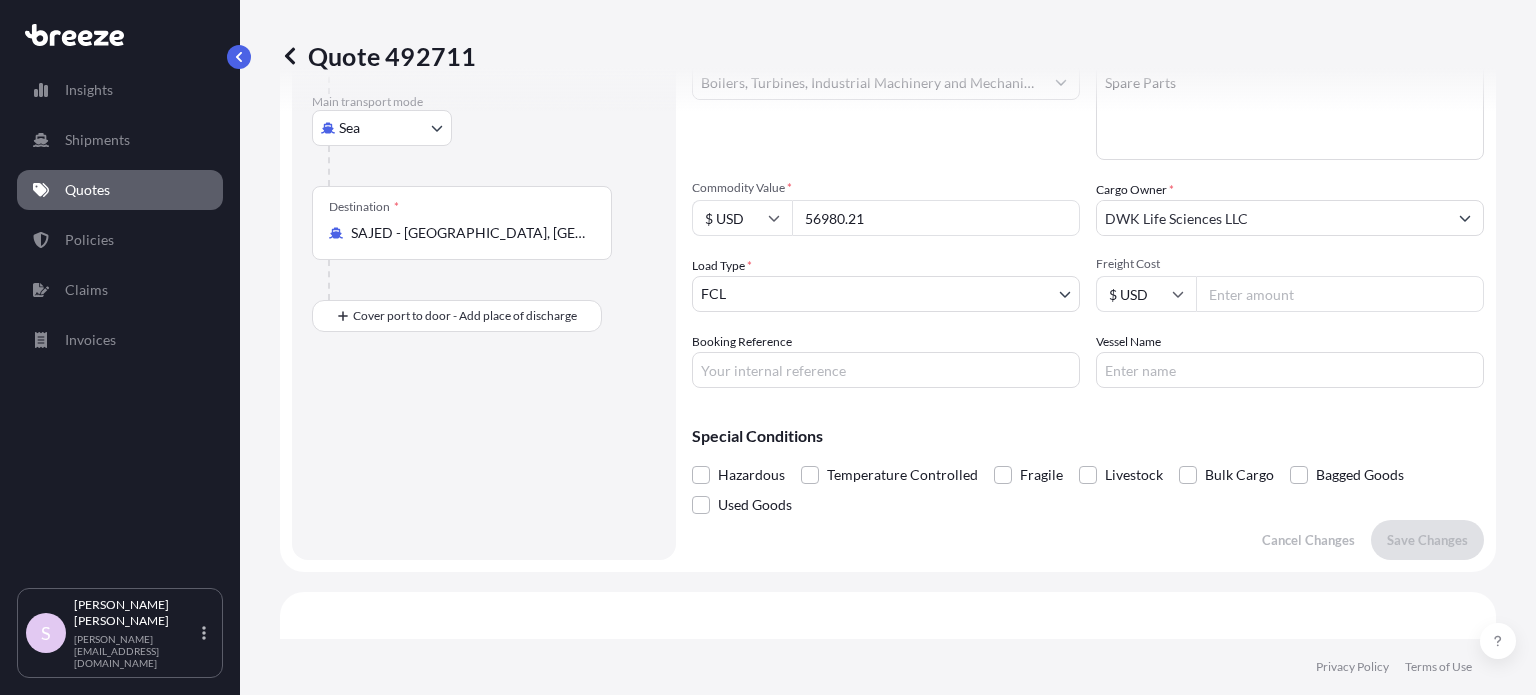 scroll, scrollTop: 300, scrollLeft: 0, axis: vertical 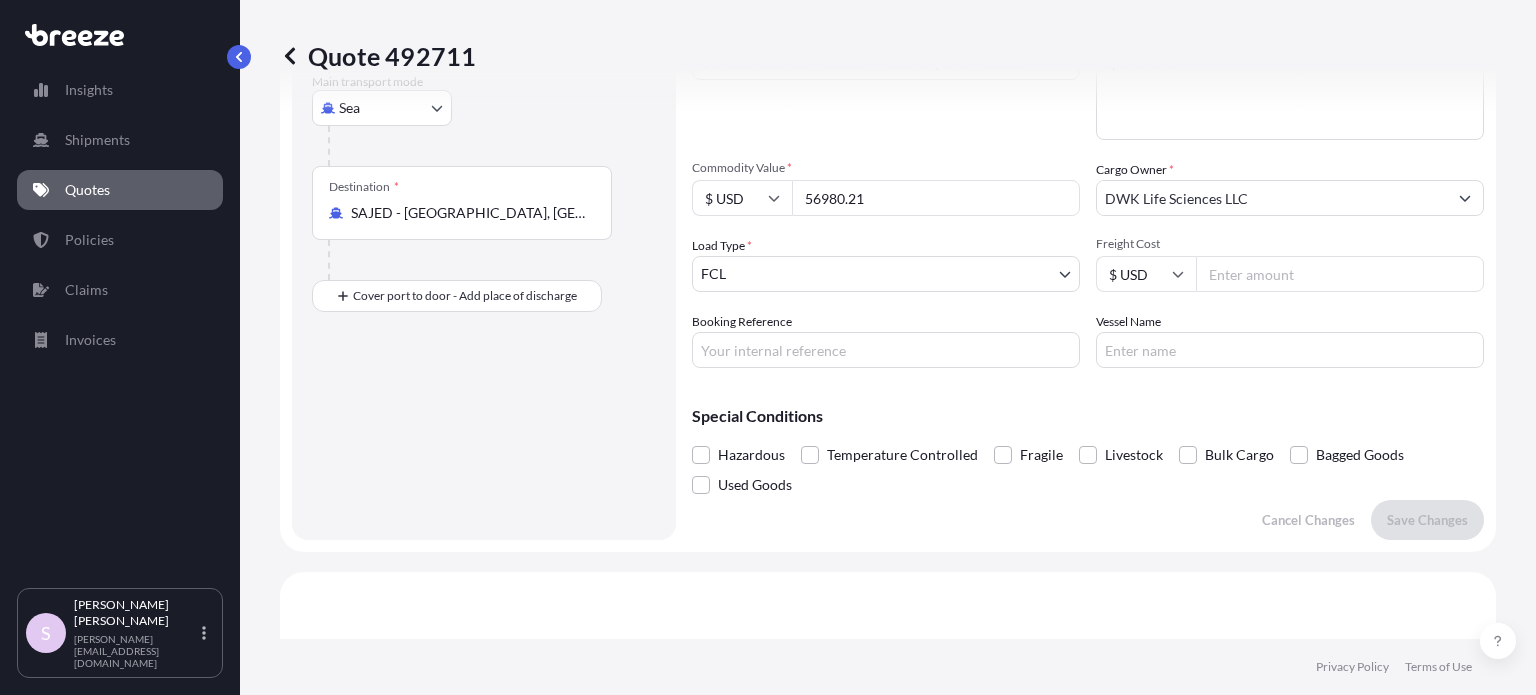 click on "56980.21" at bounding box center (936, 198) 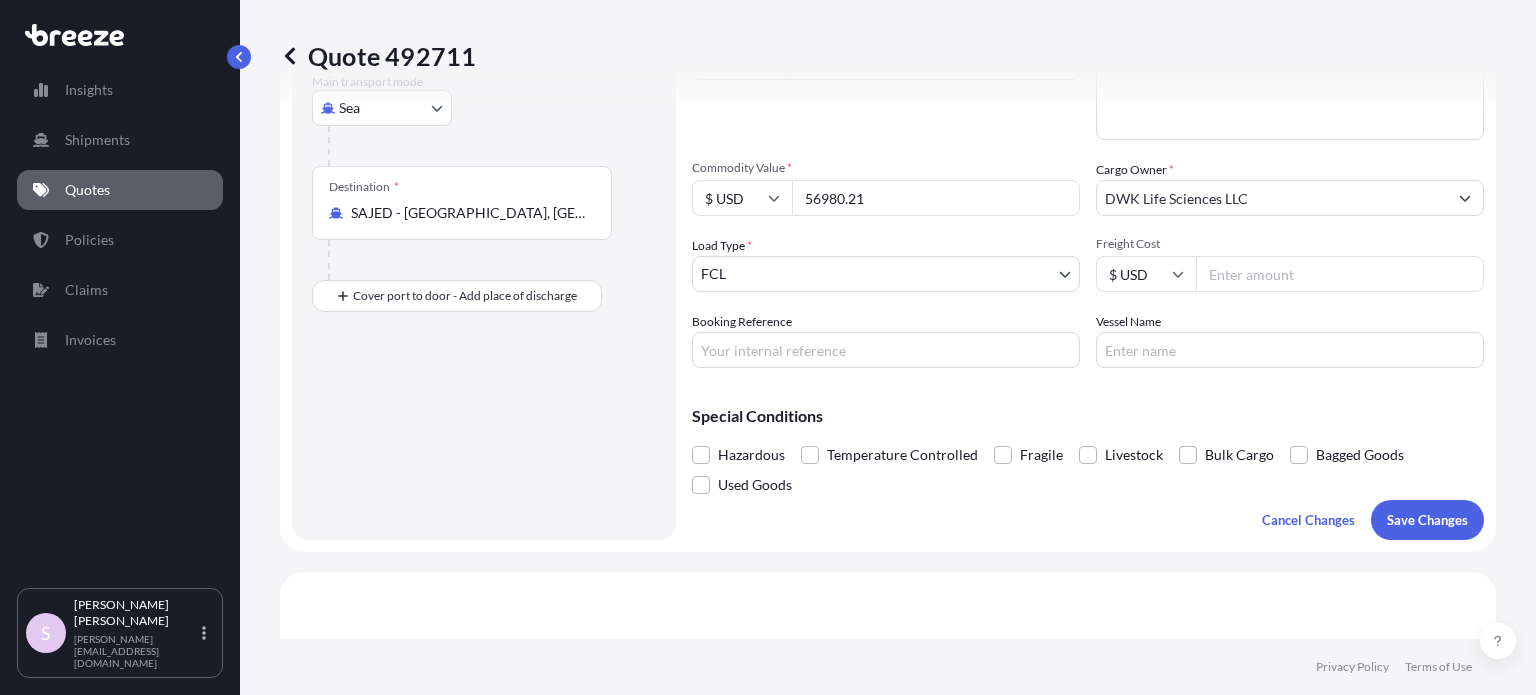 drag, startPoint x: 871, startPoint y: 201, endPoint x: 737, endPoint y: 188, distance: 134.62912 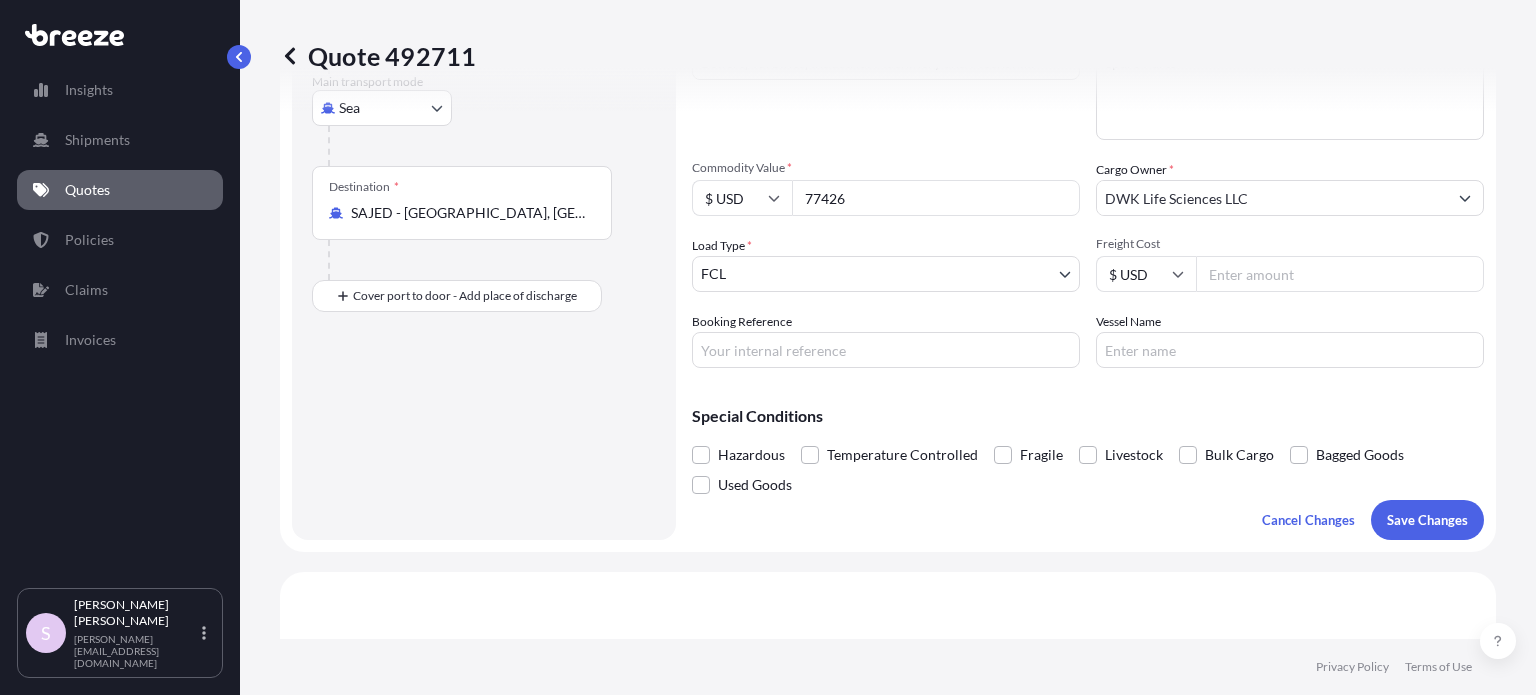 type on "77426" 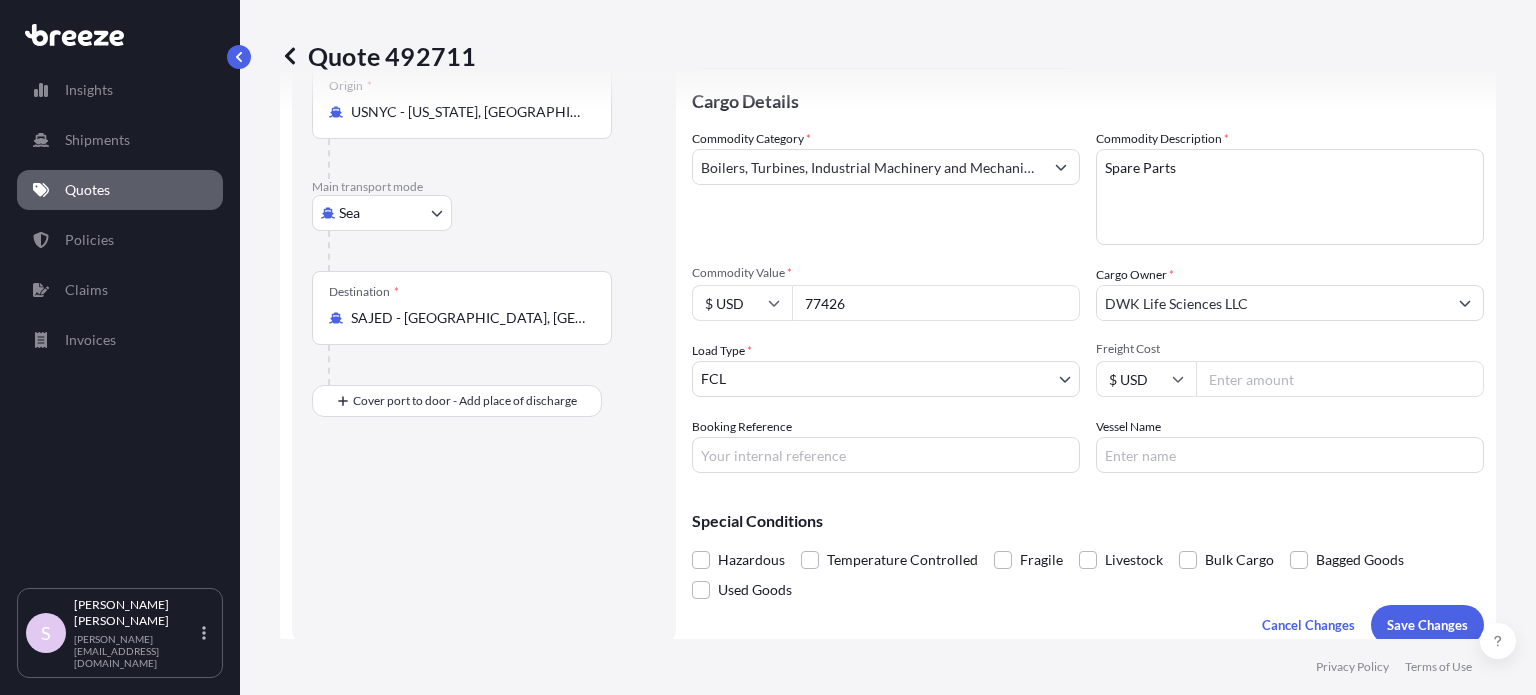 scroll, scrollTop: 300, scrollLeft: 0, axis: vertical 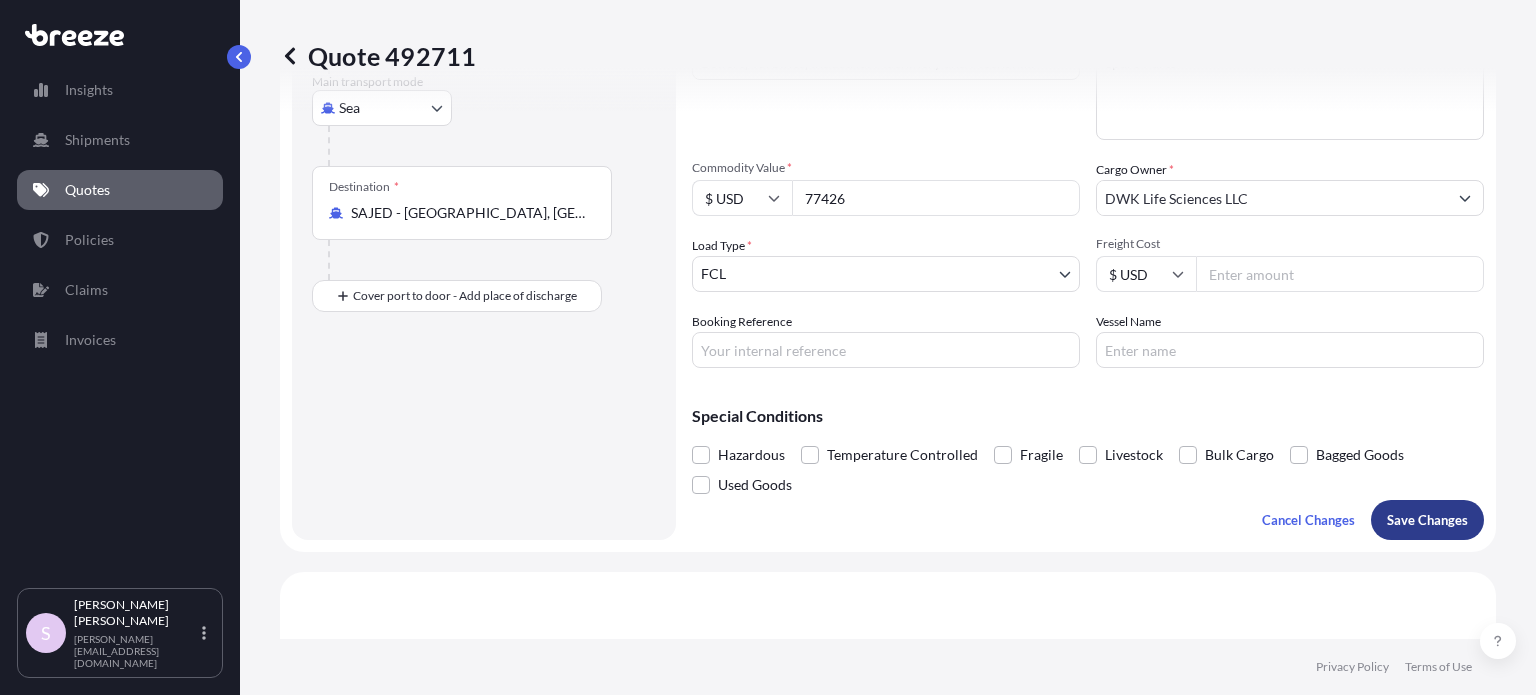 click on "Save Changes" at bounding box center (1427, 520) 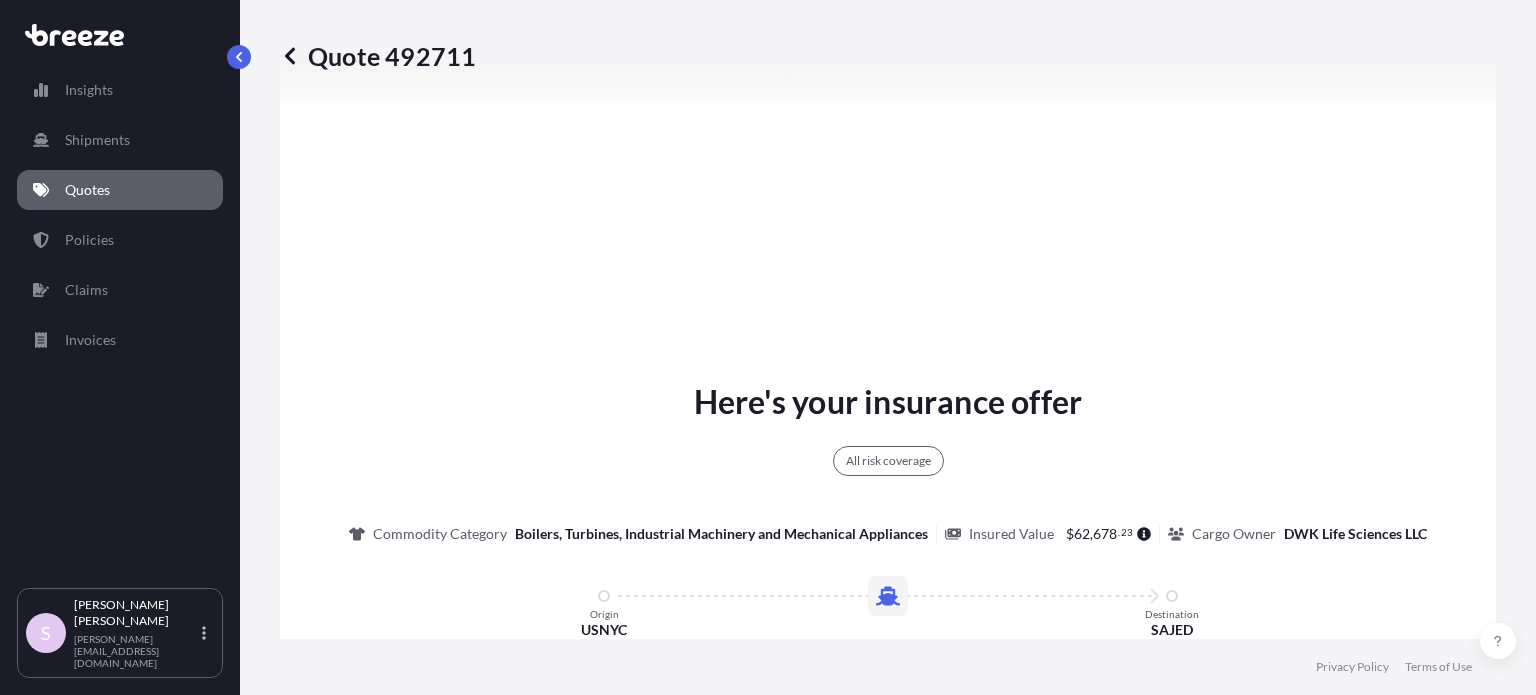 select on "Sea" 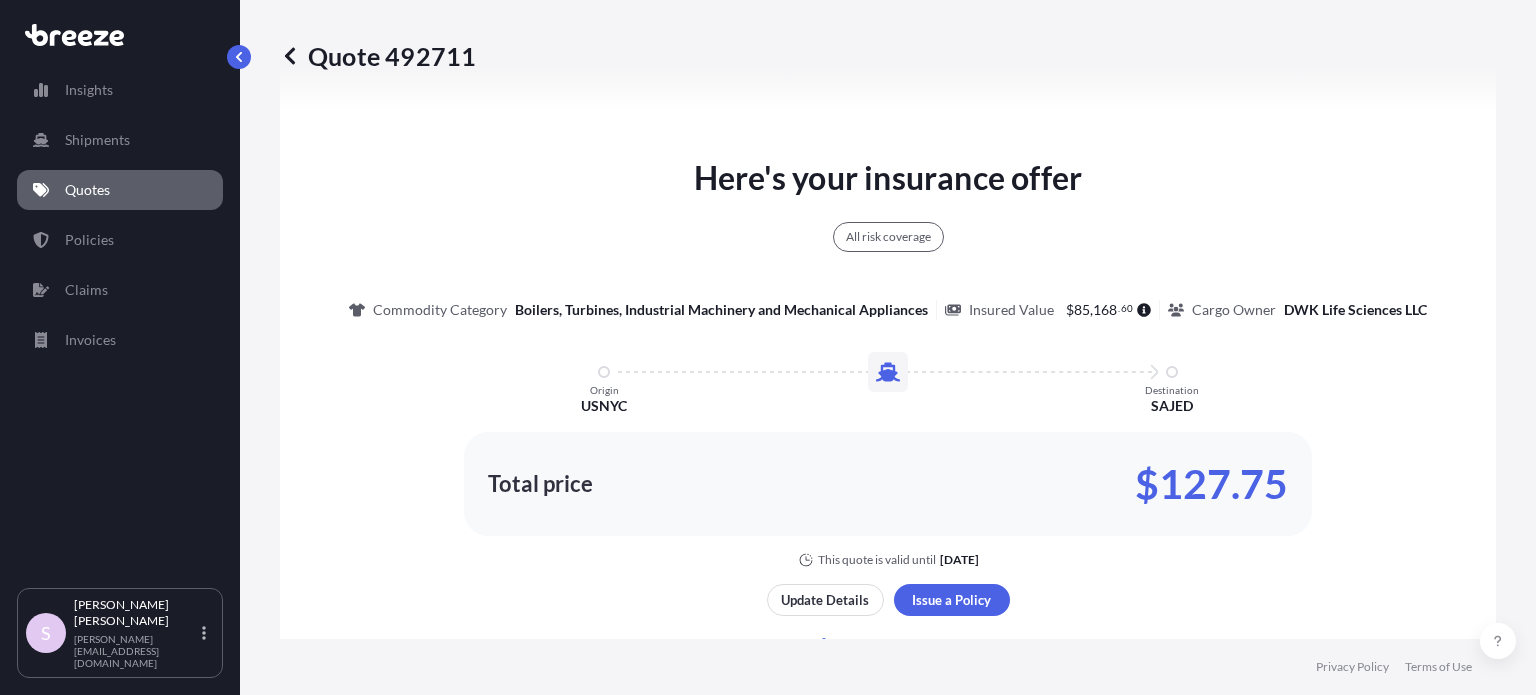 scroll, scrollTop: 1018, scrollLeft: 0, axis: vertical 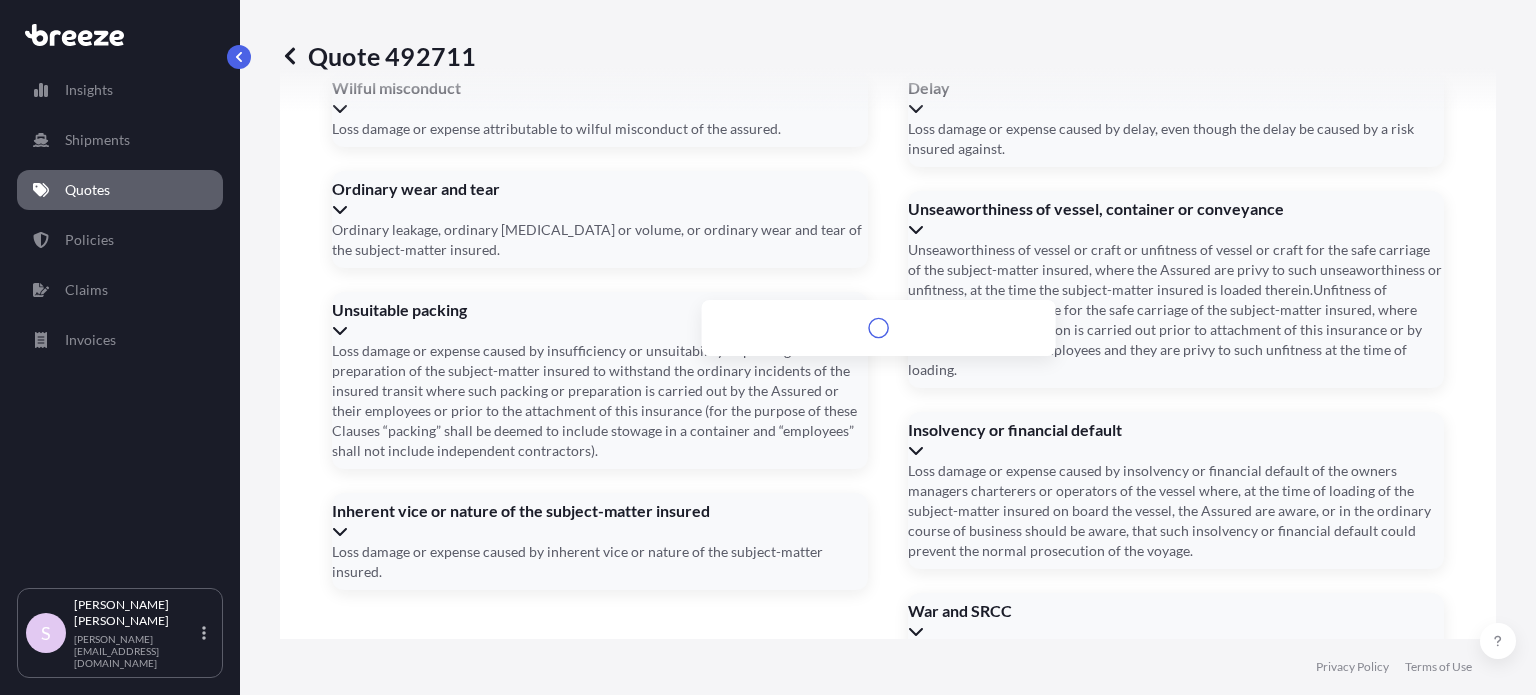 click on "Address   *" at bounding box center [886, 1305] 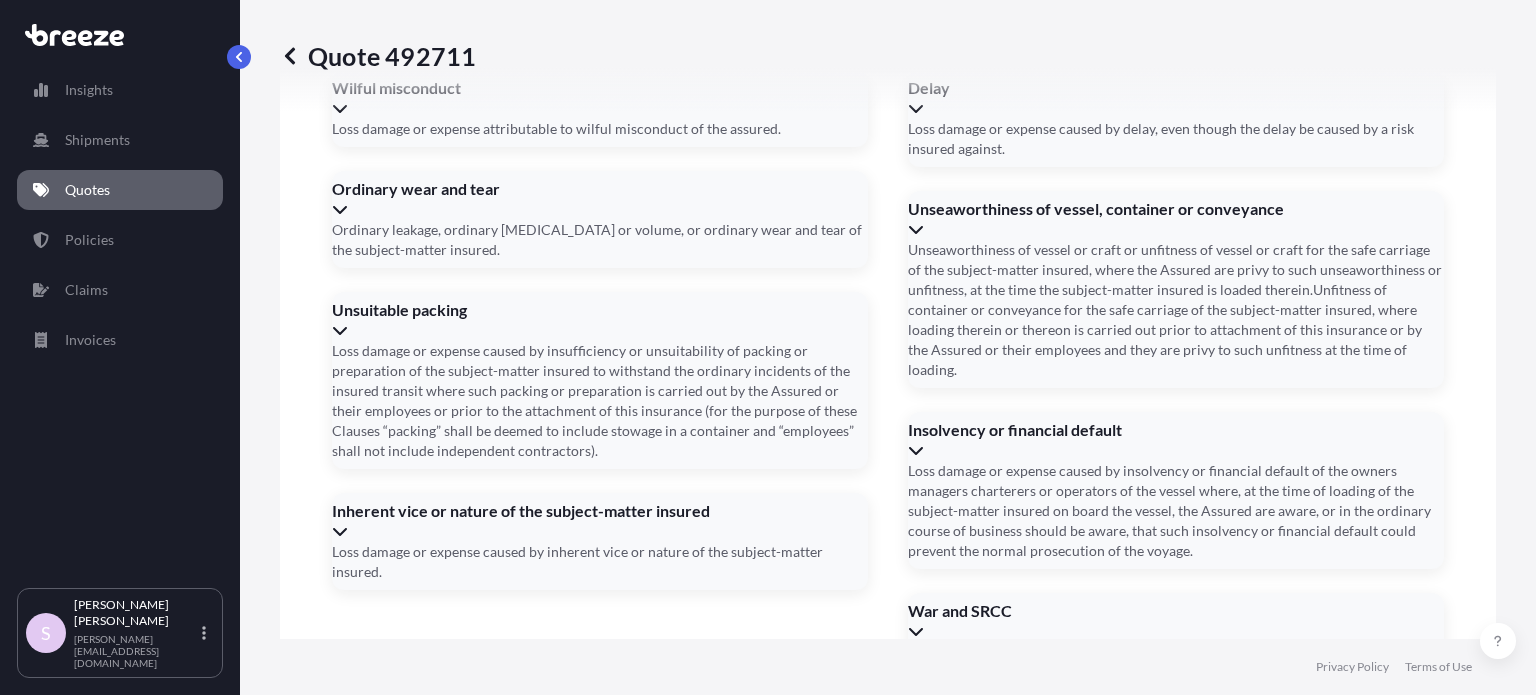 paste on "[STREET_ADDRESS][US_STATE]" 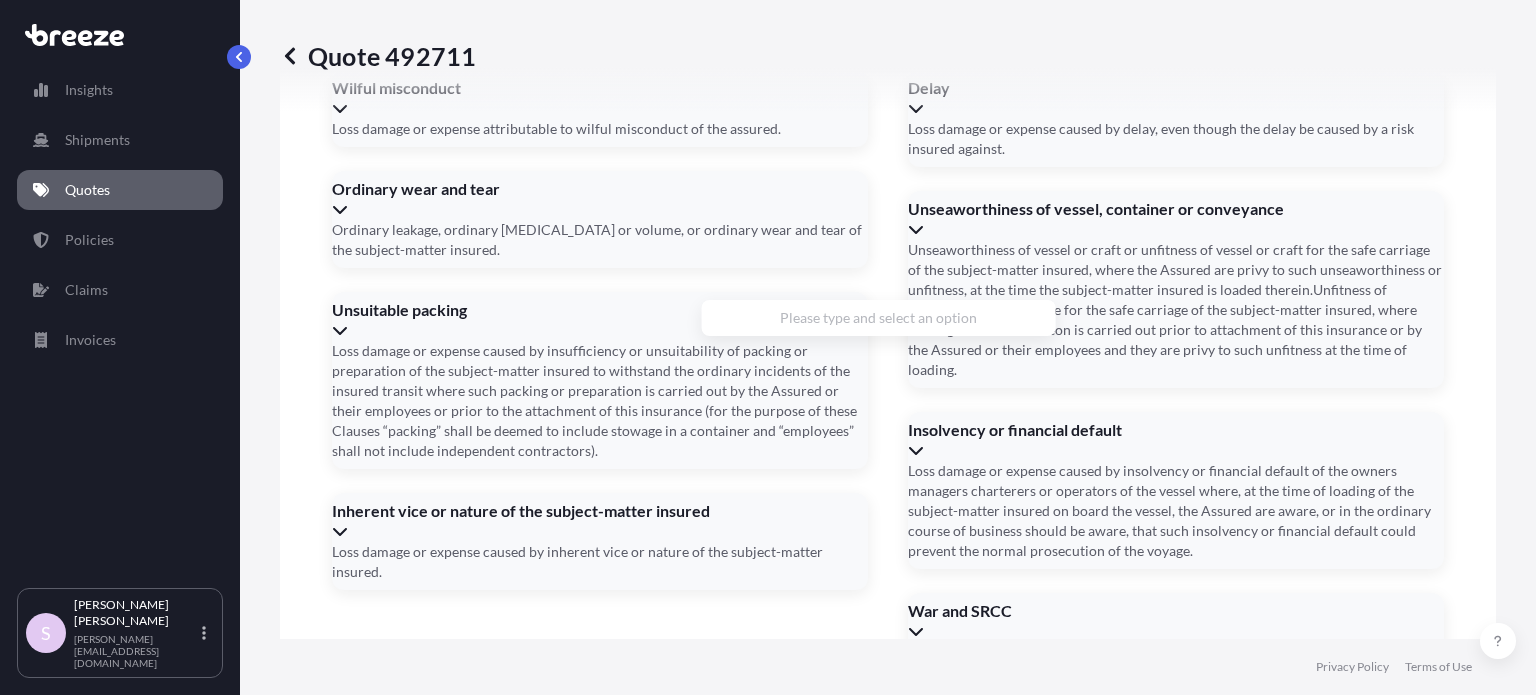 scroll, scrollTop: 0, scrollLeft: 107, axis: horizontal 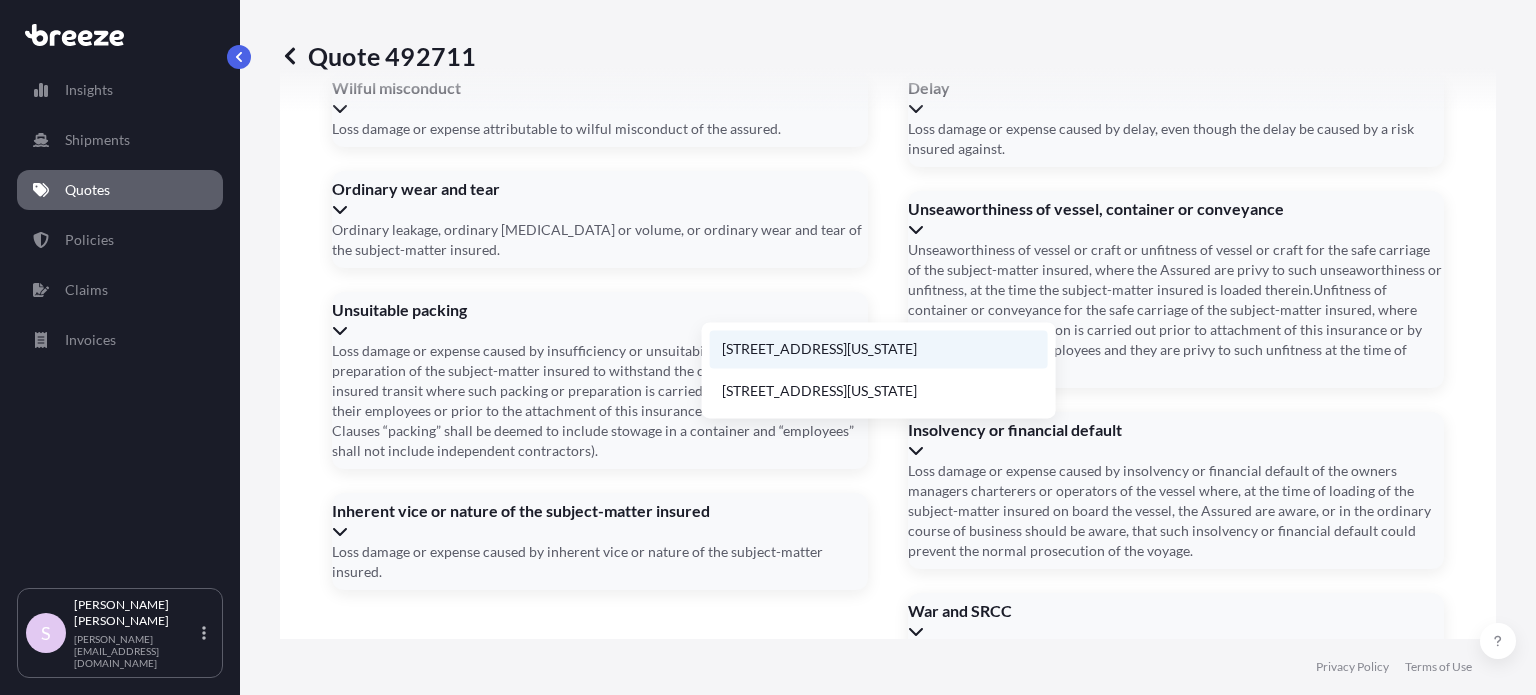 click on "[STREET_ADDRESS][US_STATE]" at bounding box center (879, 349) 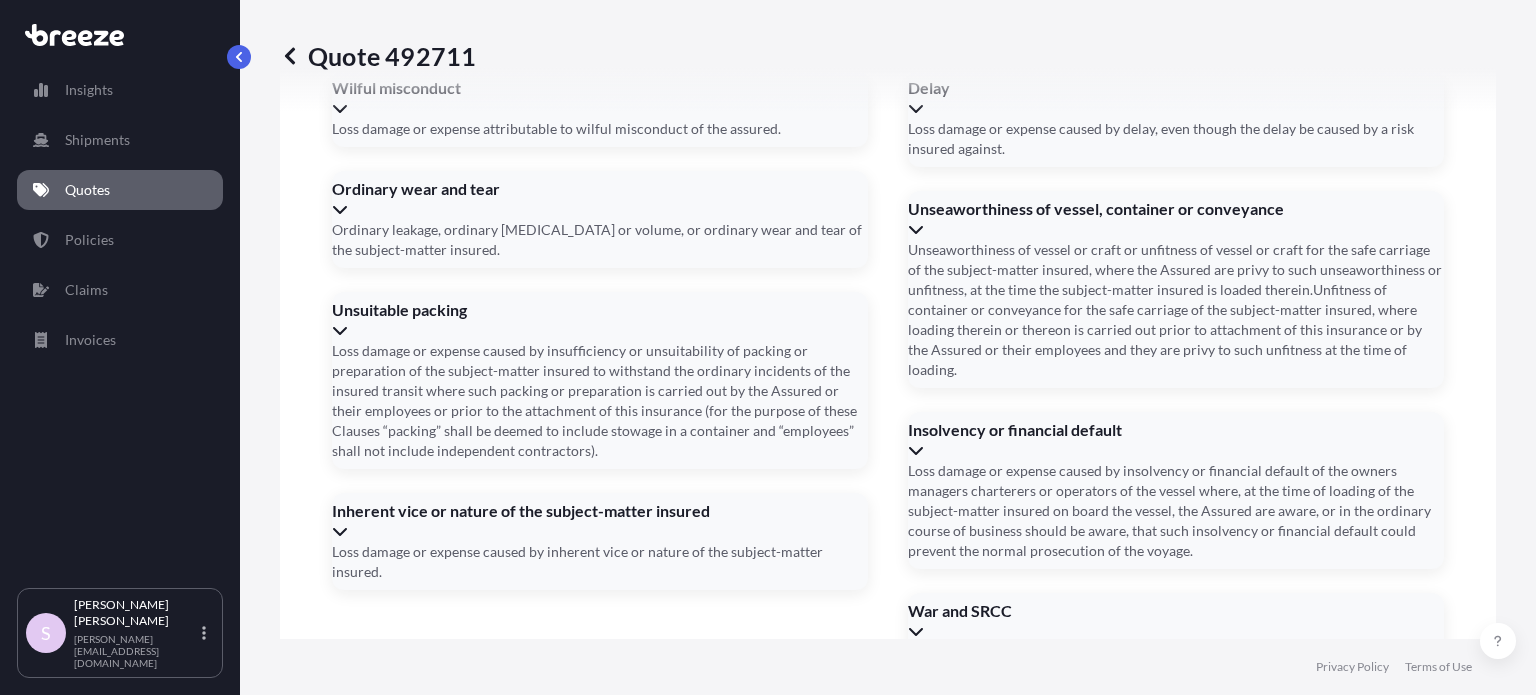 type on "[STREET_ADDRESS]" 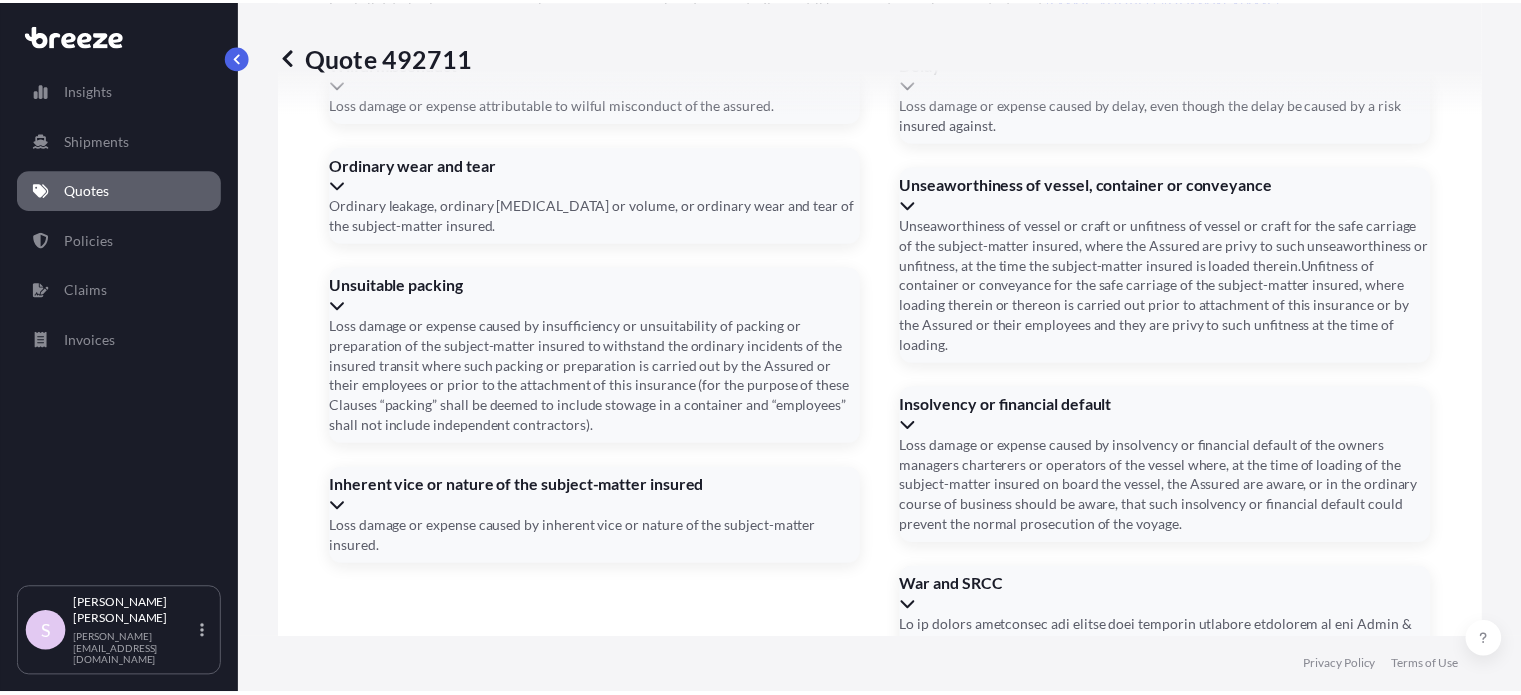 scroll, scrollTop: 2866, scrollLeft: 0, axis: vertical 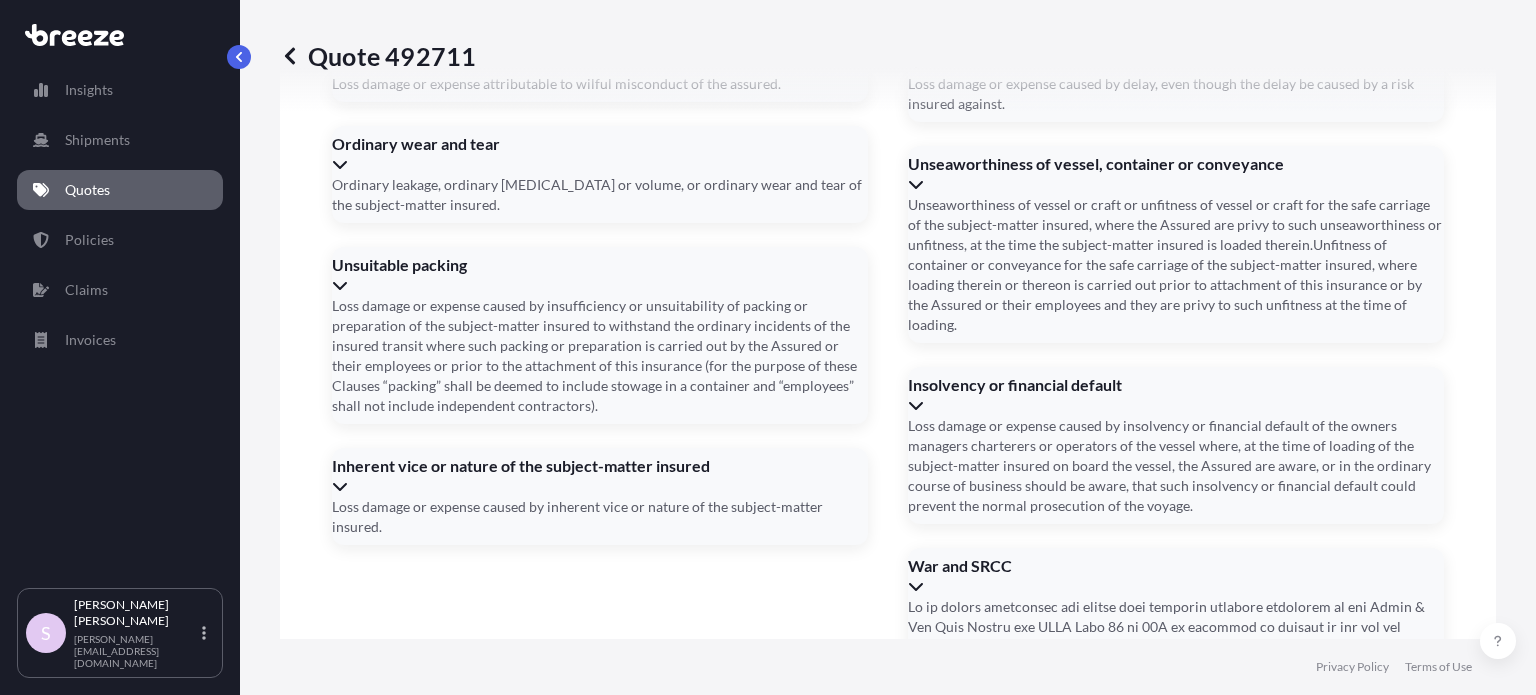 click on "Booking Reference" at bounding box center [503, 1468] 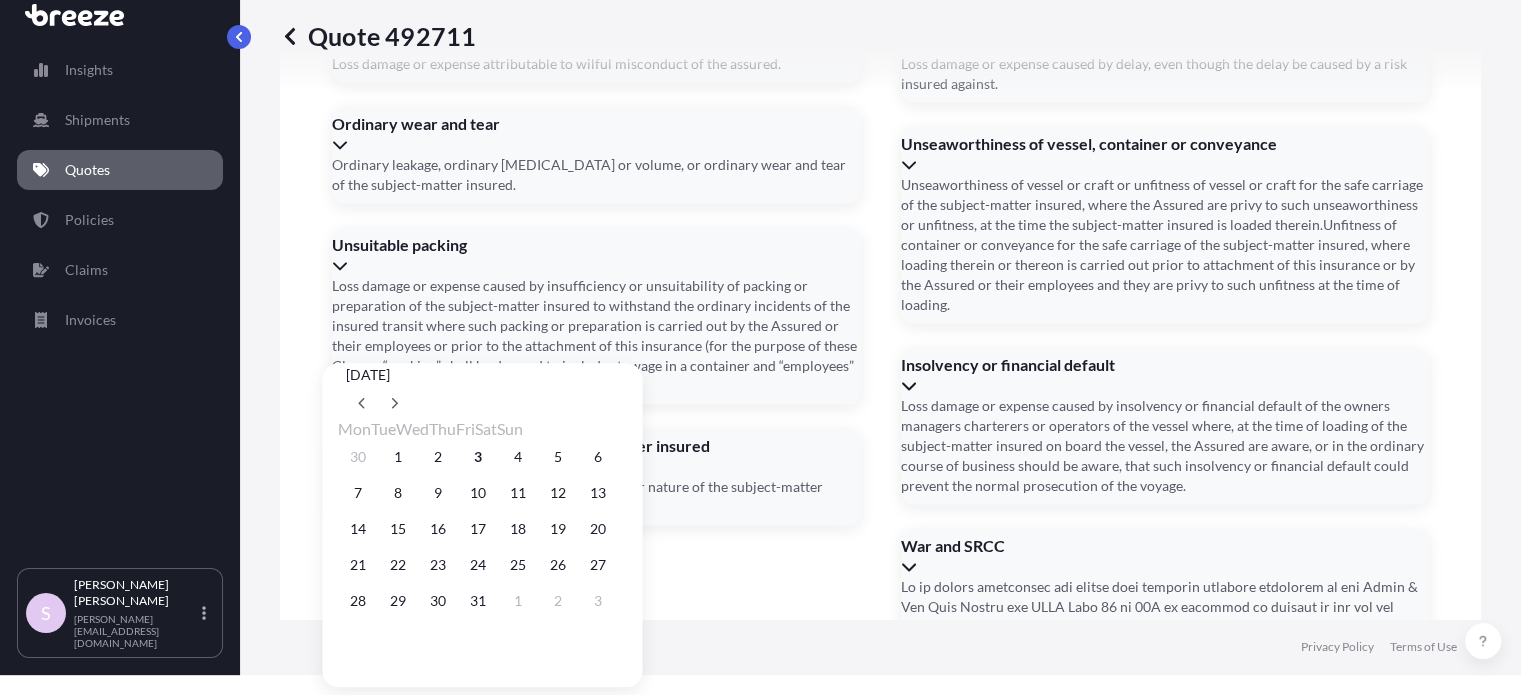 scroll, scrollTop: 38, scrollLeft: 0, axis: vertical 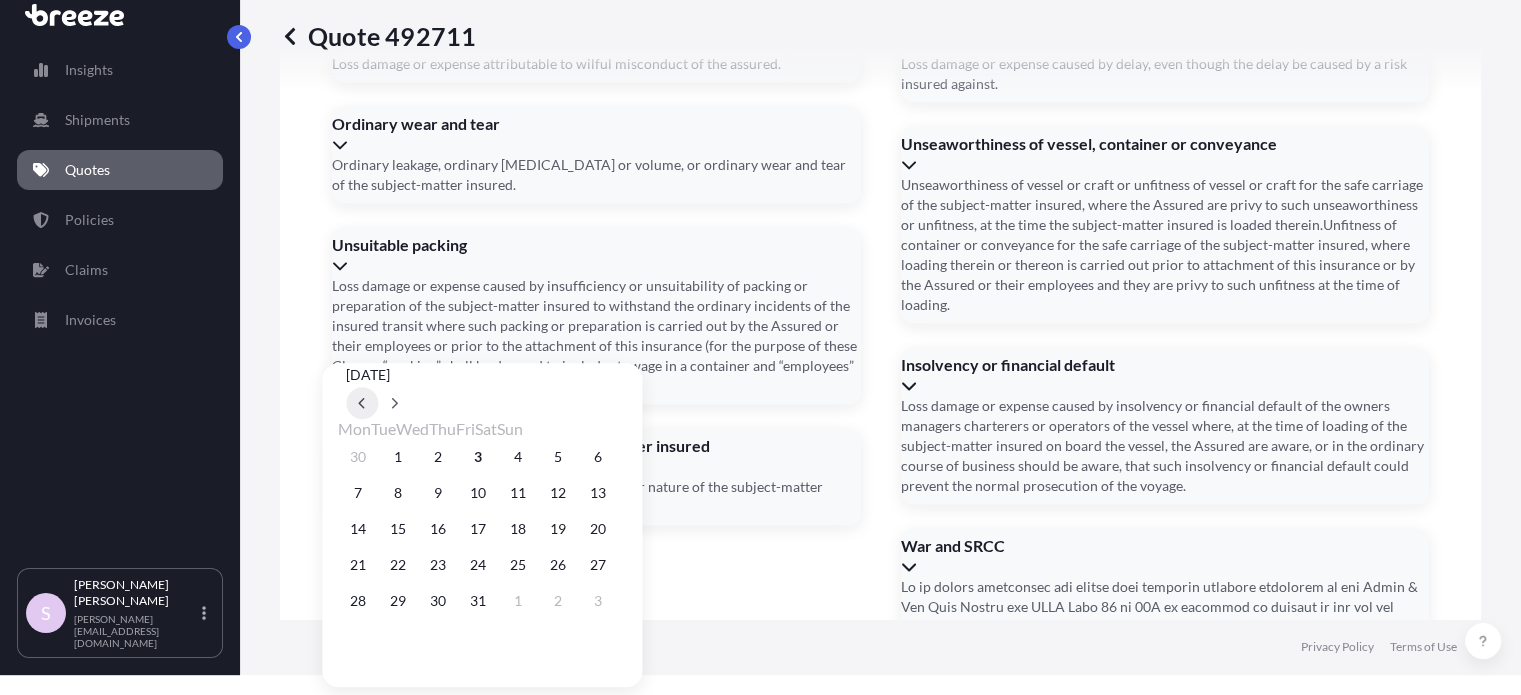 click at bounding box center (362, 403) 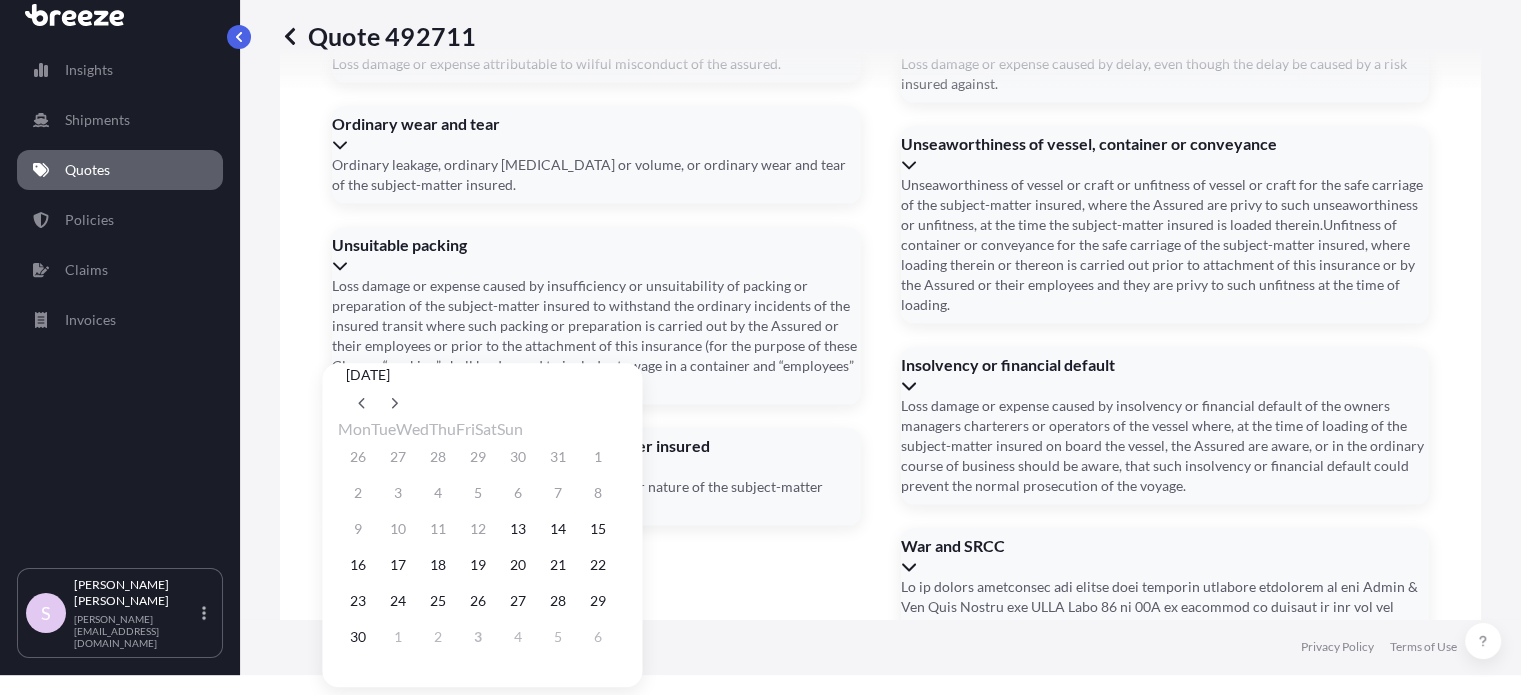 type 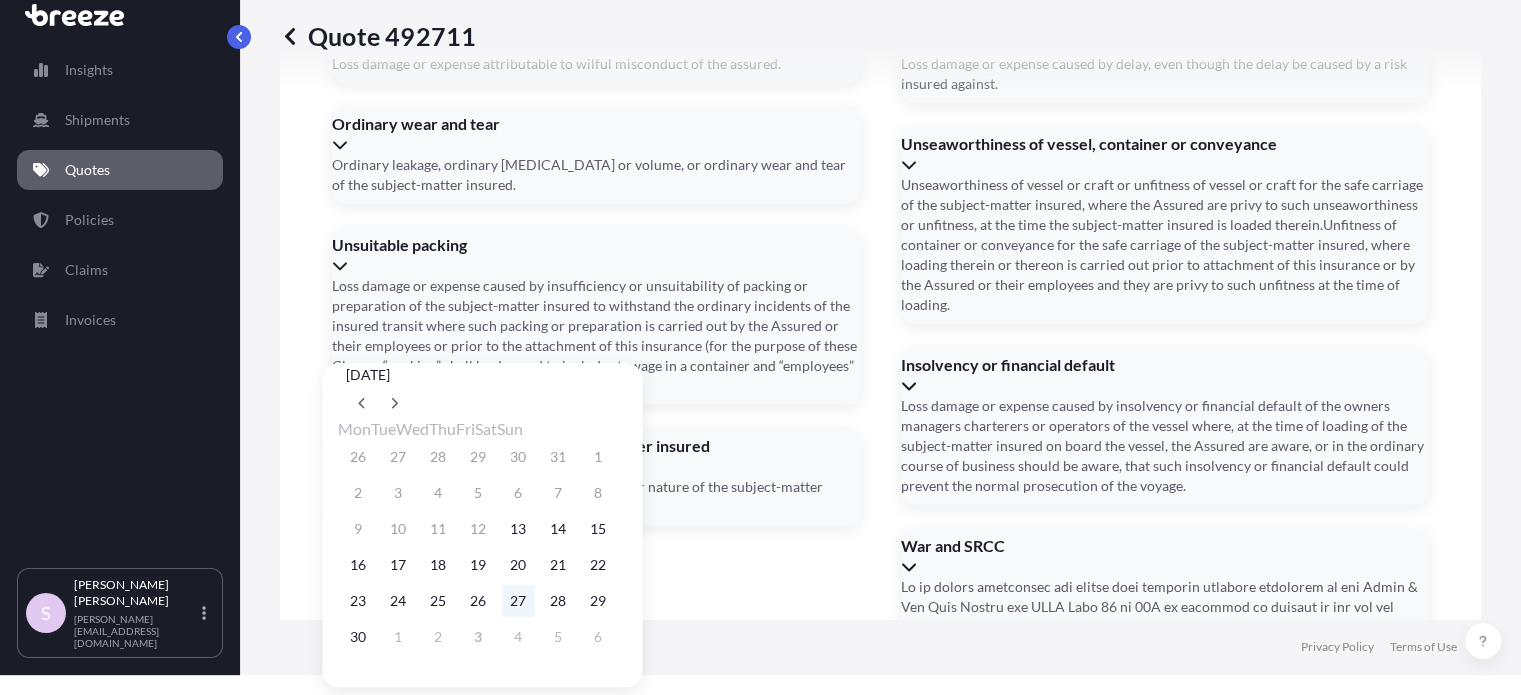 click on "27" at bounding box center [518, 601] 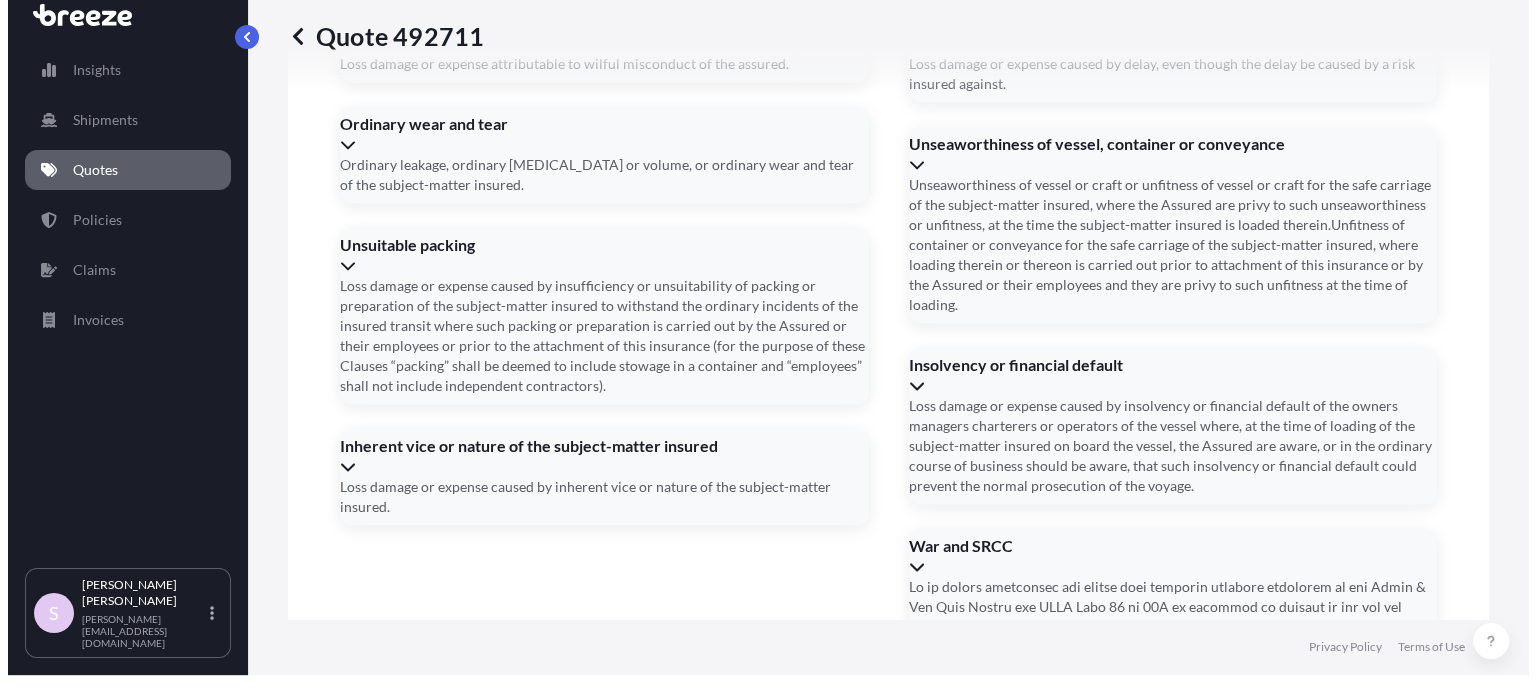 scroll, scrollTop: 0, scrollLeft: 0, axis: both 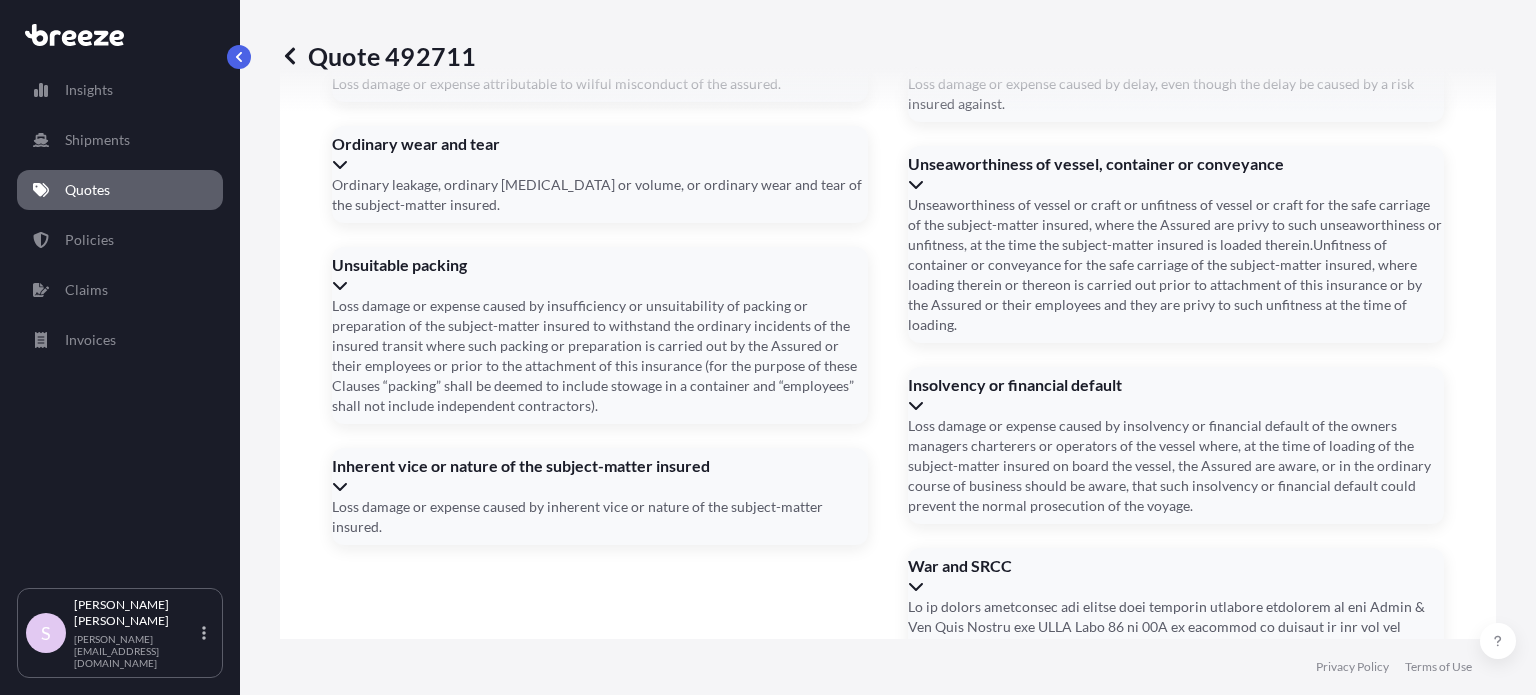 click on "Date of Arrival   *" at bounding box center [886, 1388] 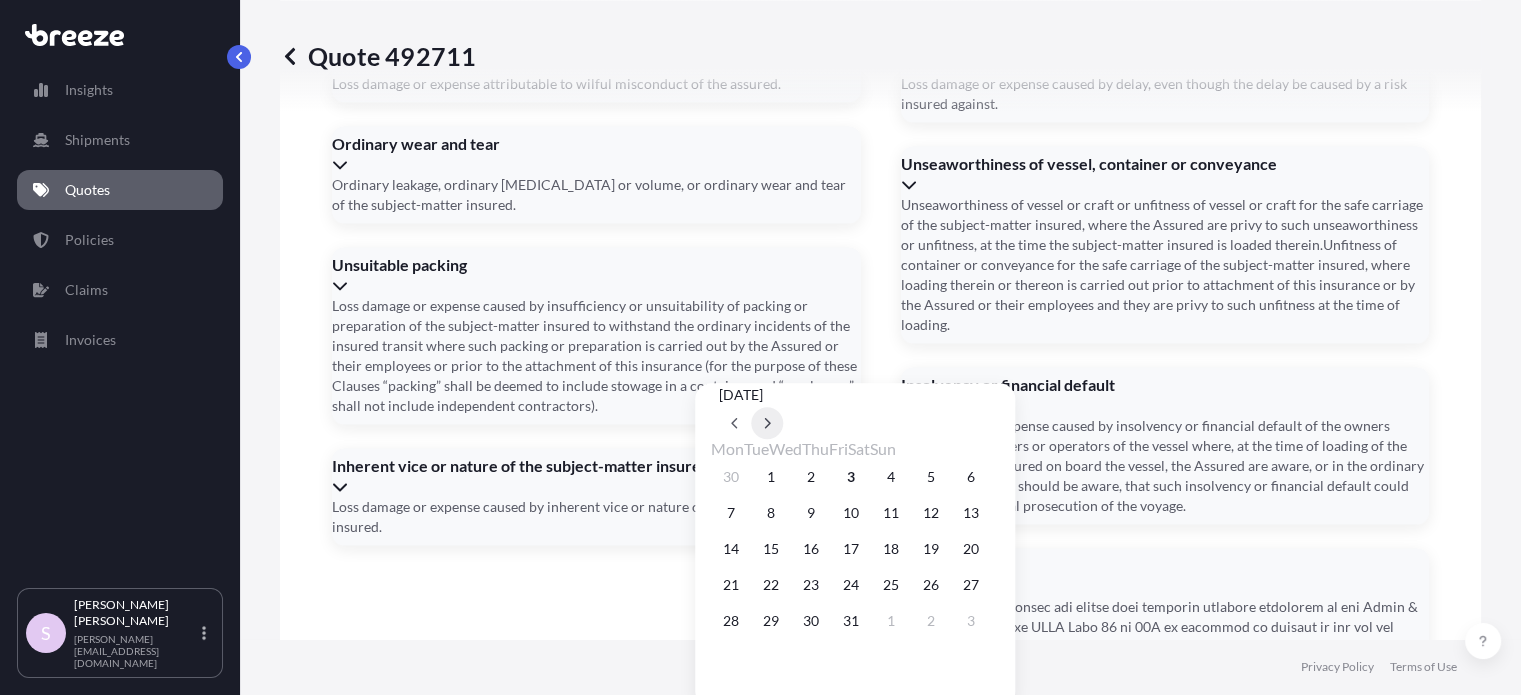 click at bounding box center [767, 423] 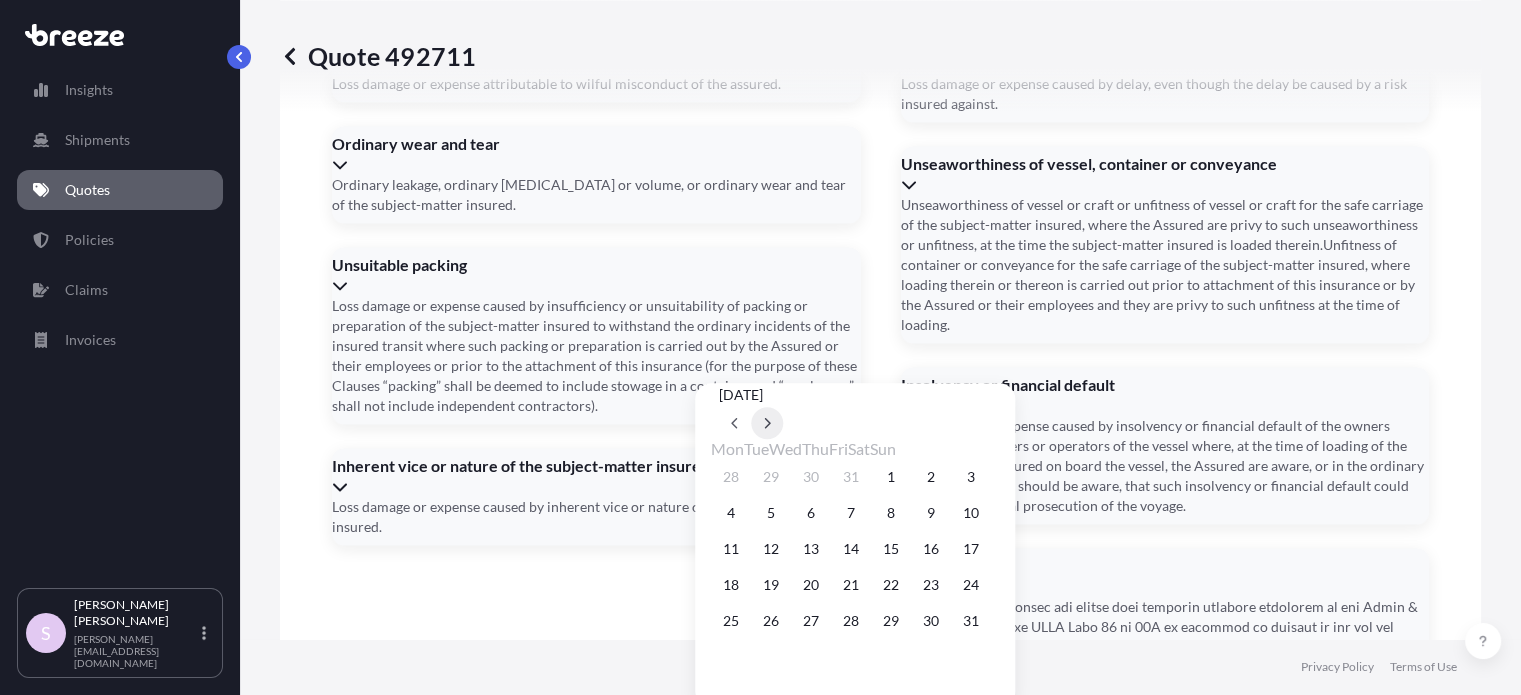 type 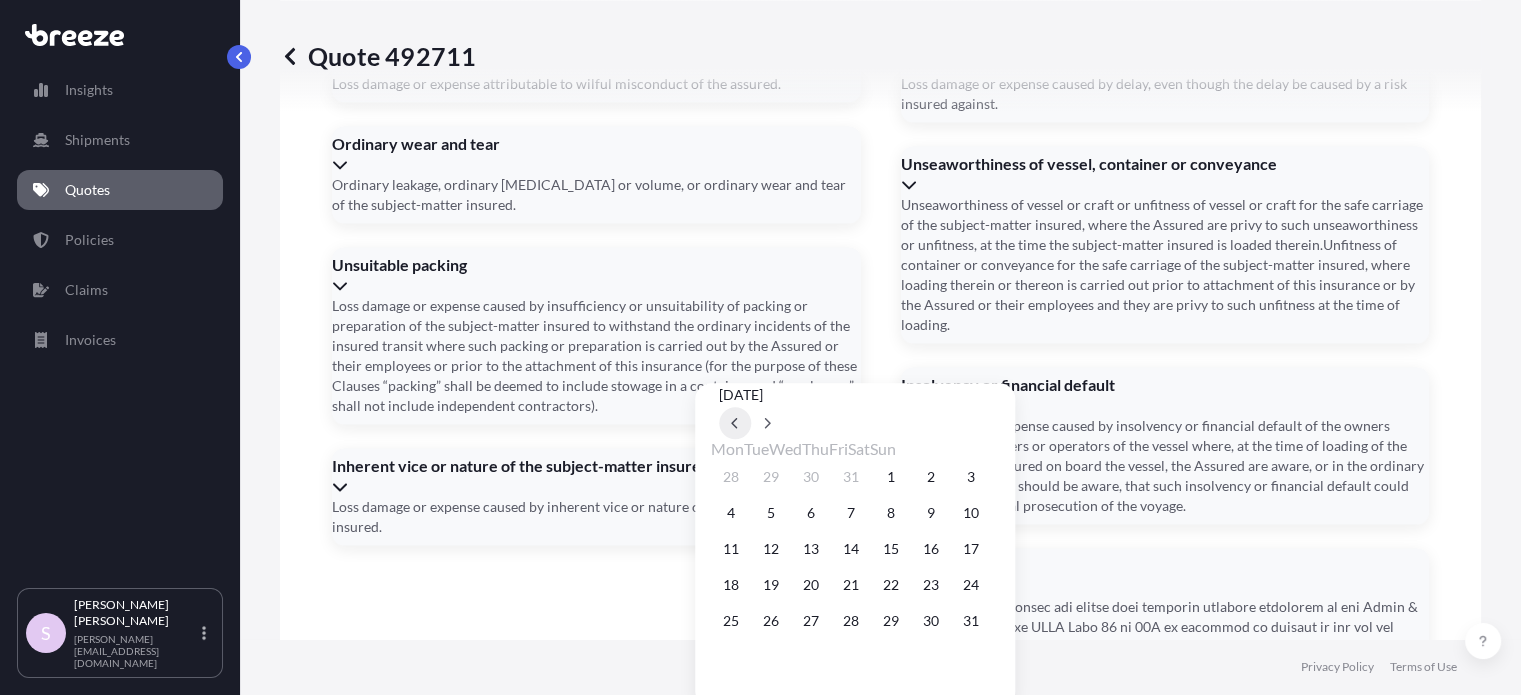 click at bounding box center [735, 423] 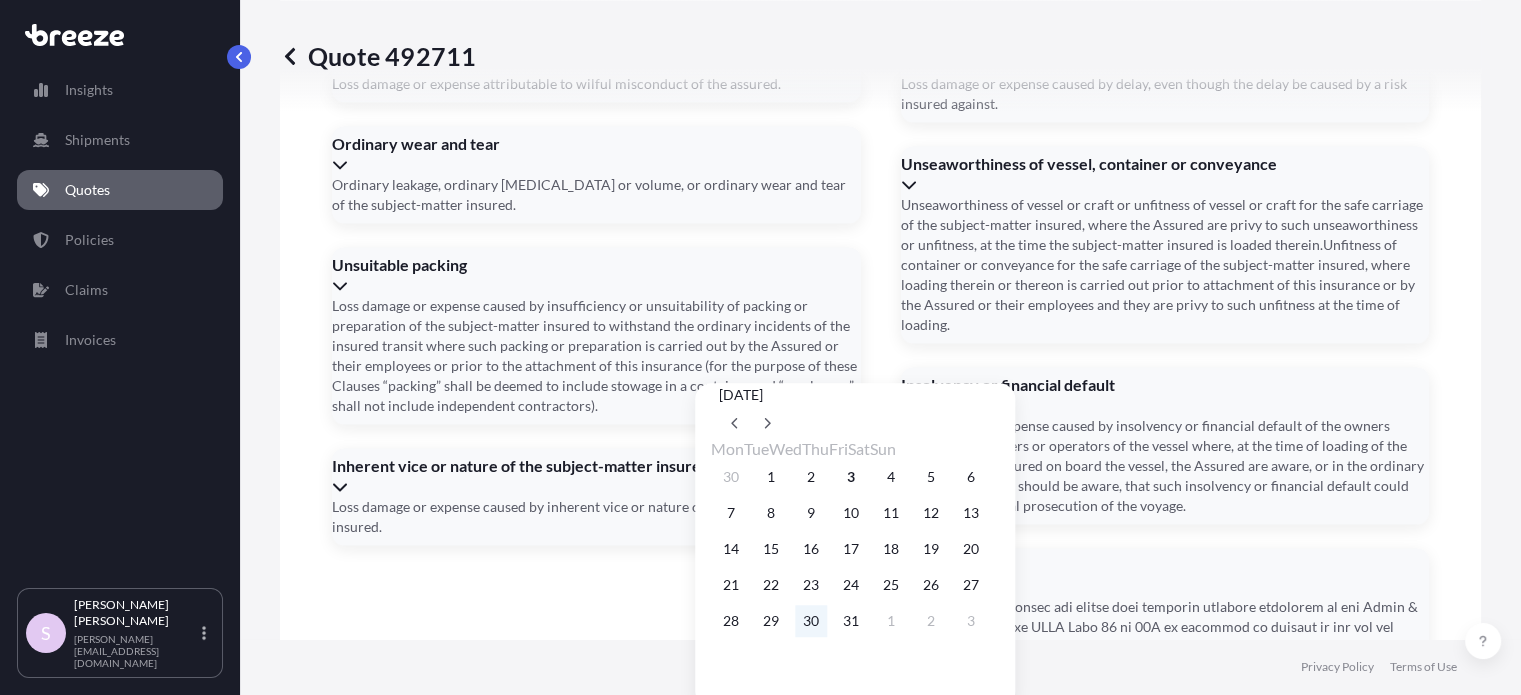 click on "30" at bounding box center (811, 621) 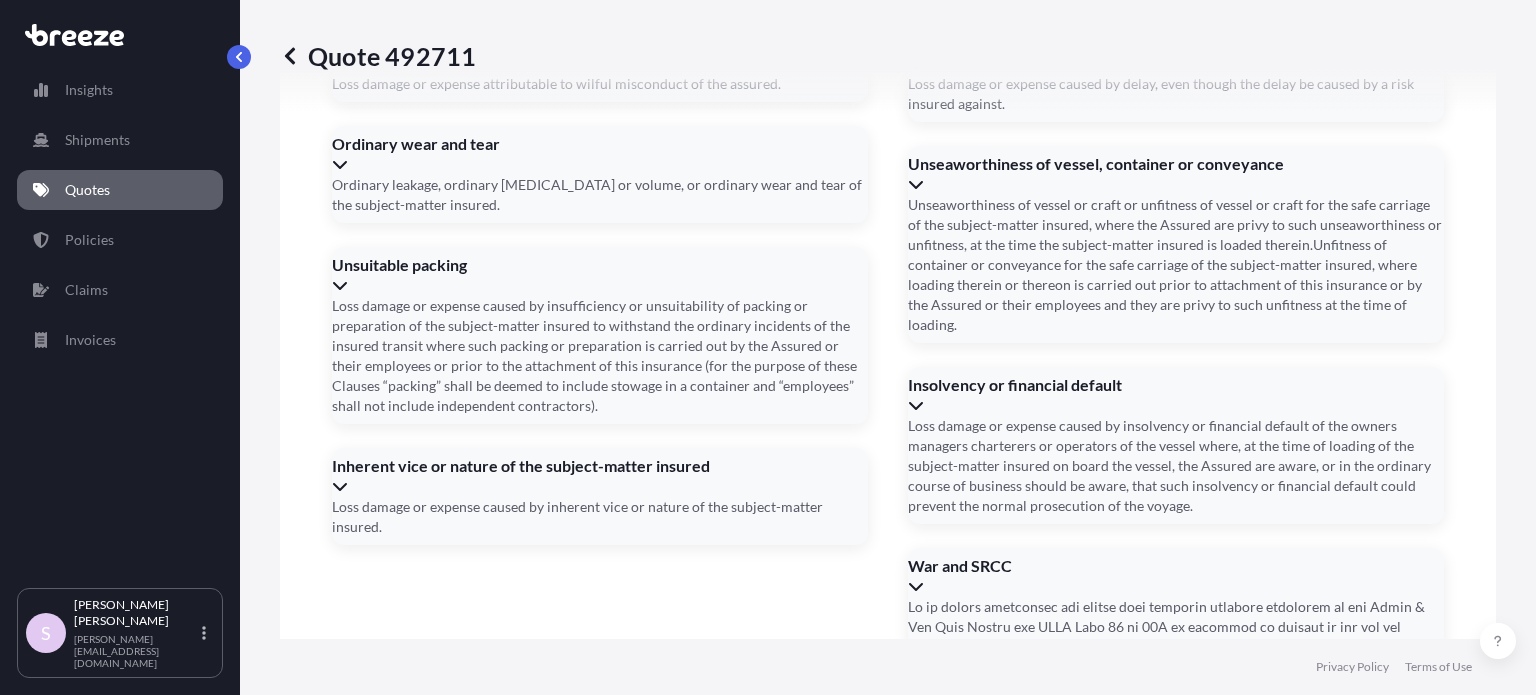 click on "Shipment details" at bounding box center (694, 1314) 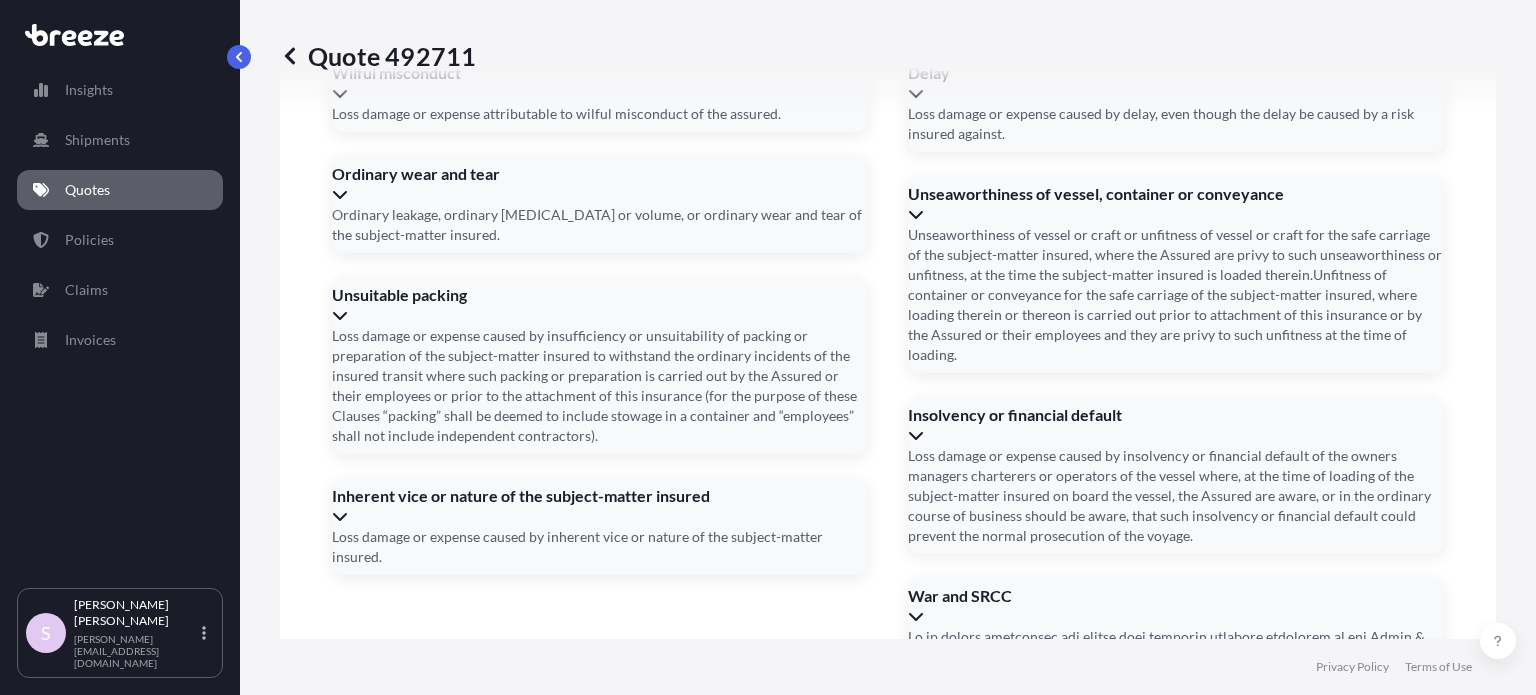 scroll, scrollTop: 2866, scrollLeft: 0, axis: vertical 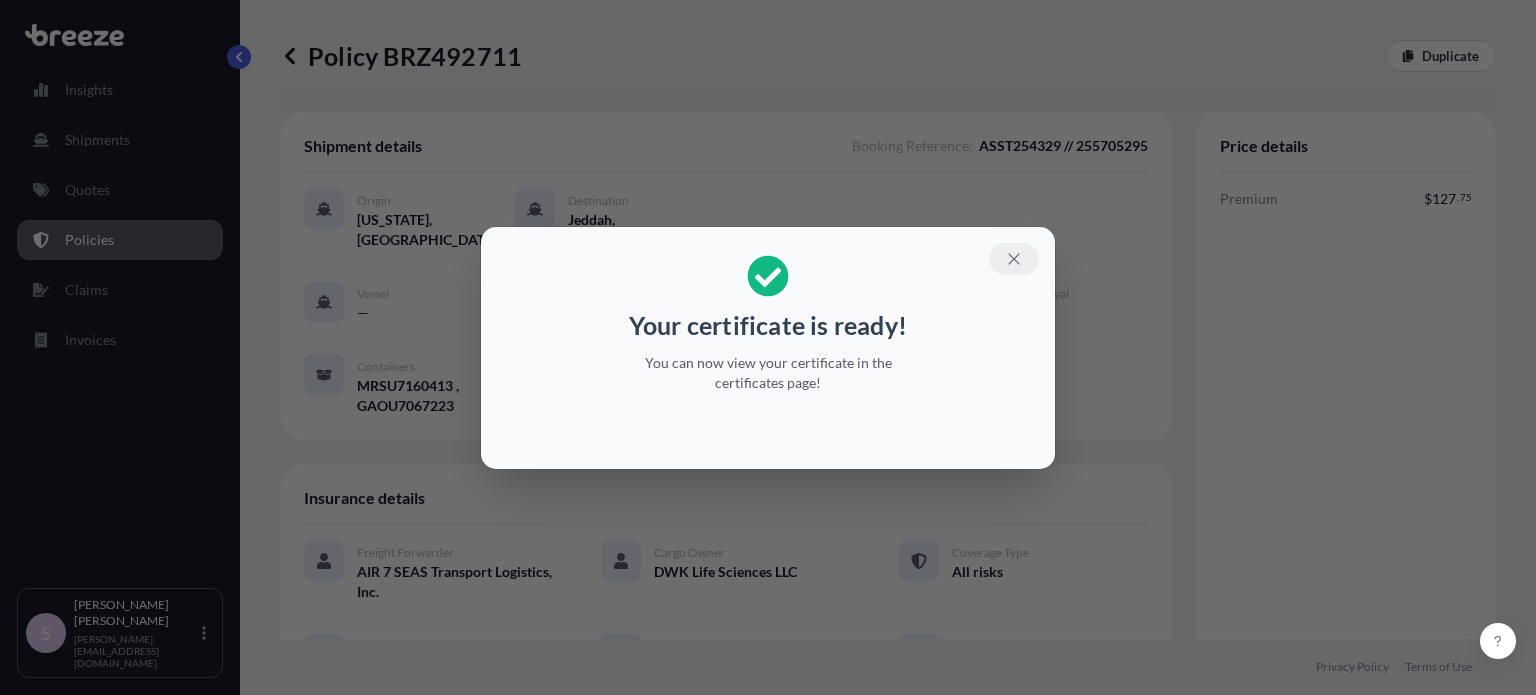 click 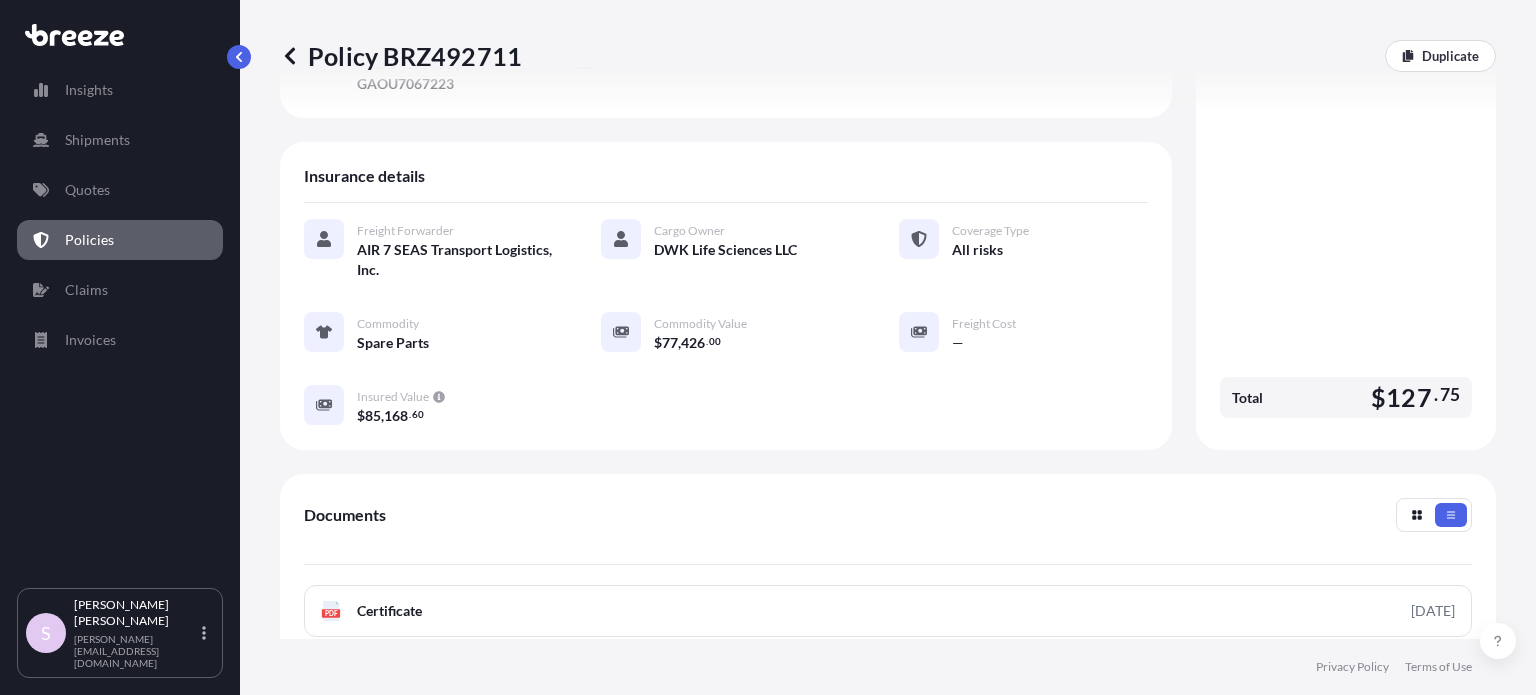 scroll, scrollTop: 598, scrollLeft: 0, axis: vertical 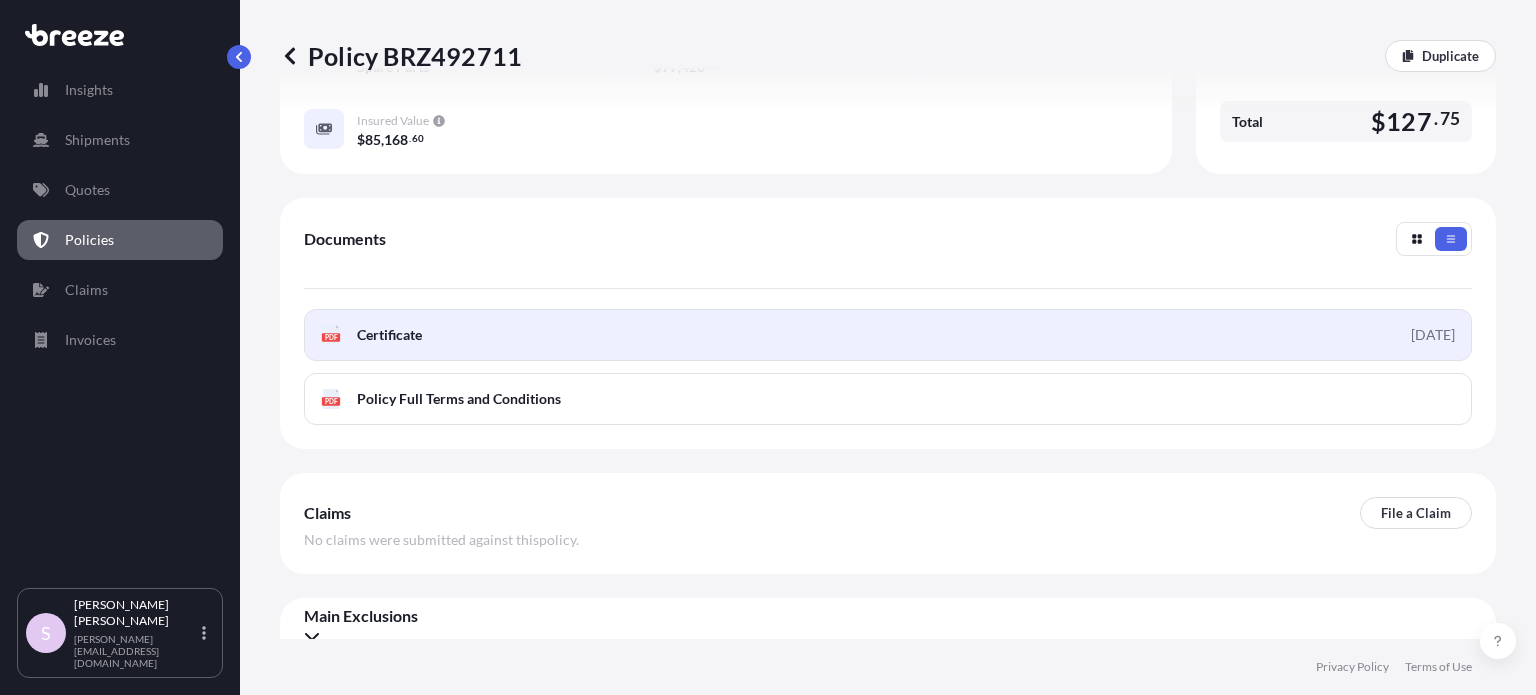 click on "Certificate" at bounding box center (389, 335) 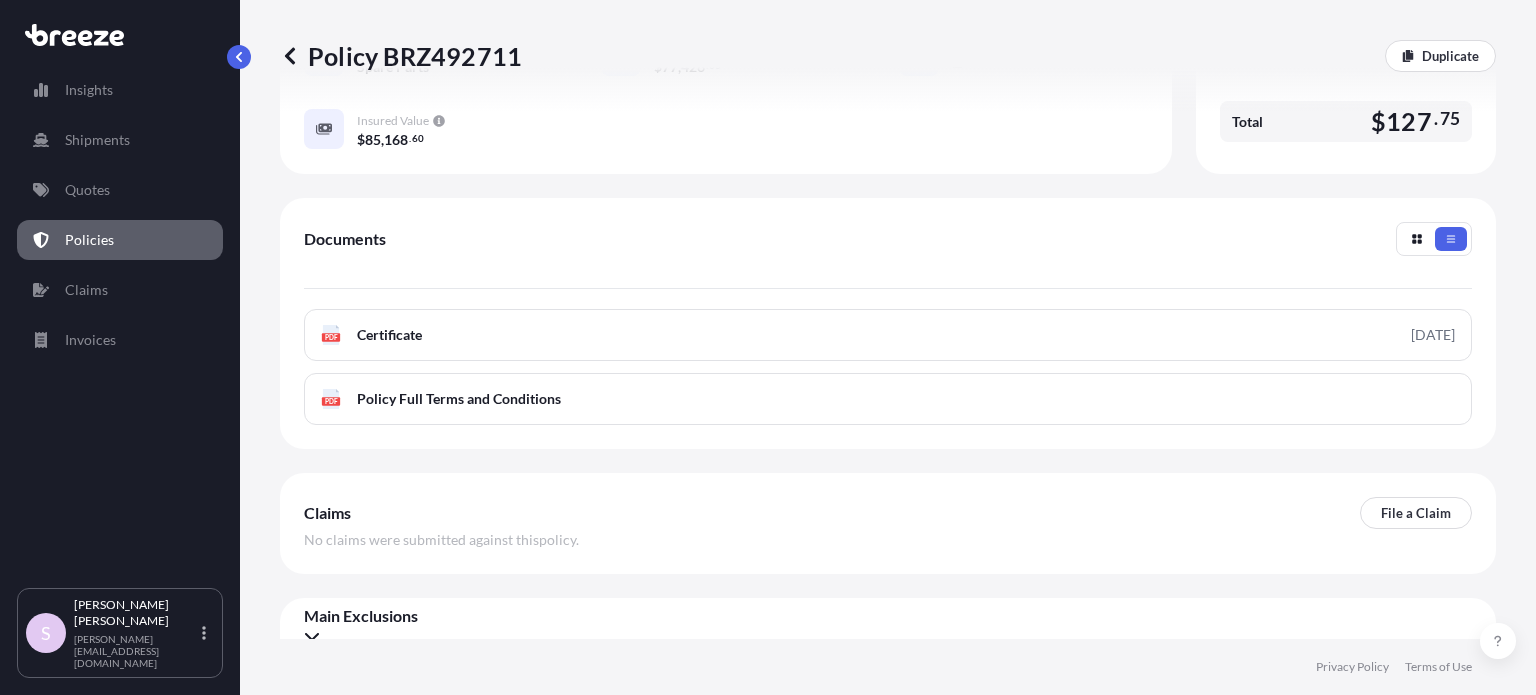 scroll, scrollTop: 398, scrollLeft: 0, axis: vertical 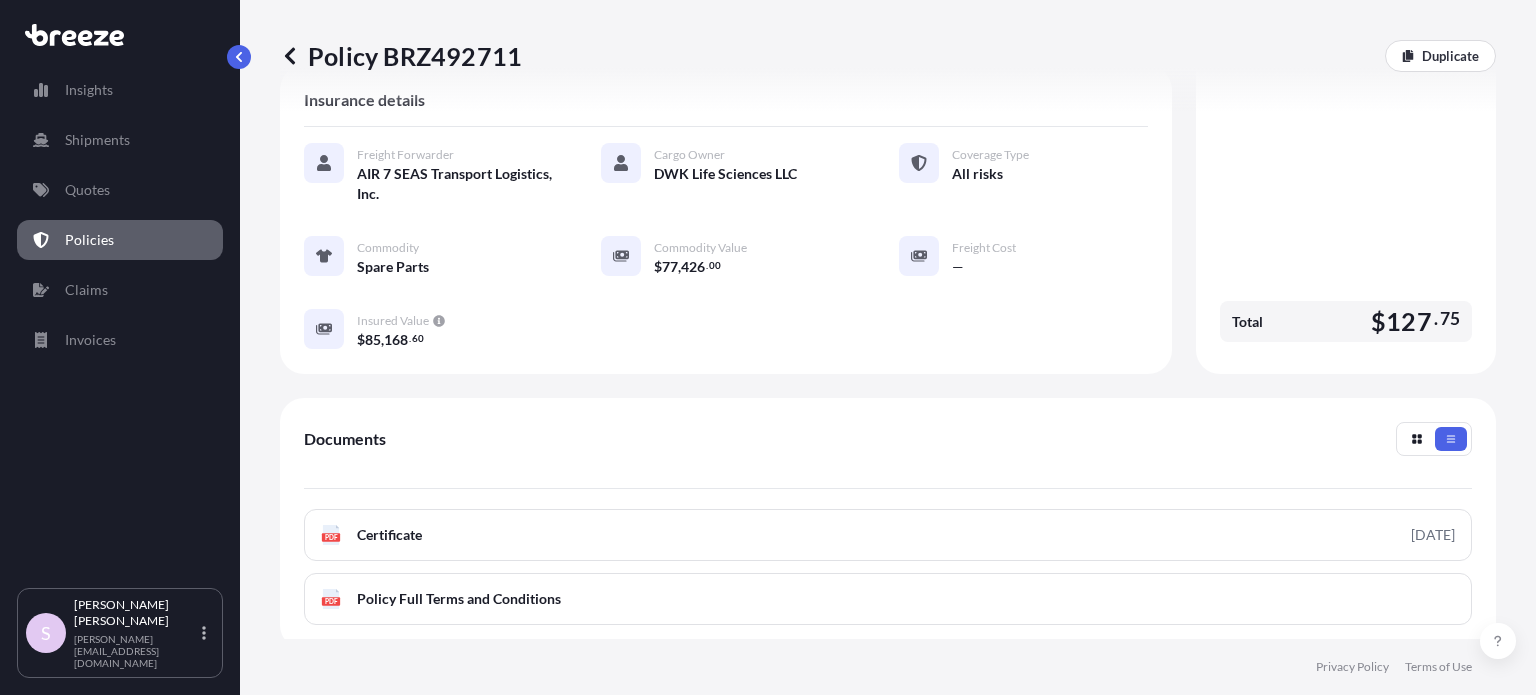 click on "Policy BRZ492711" at bounding box center (401, 56) 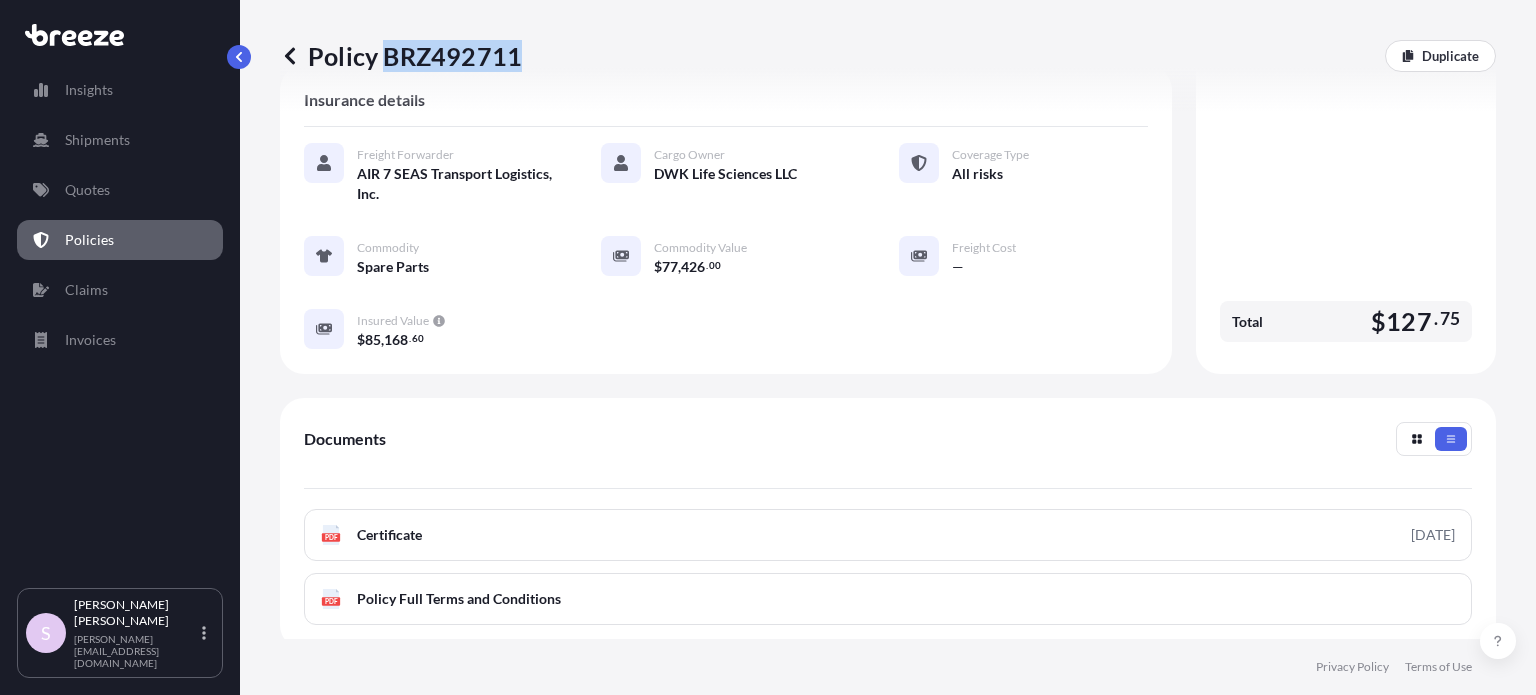 click on "Policy BRZ492711" at bounding box center (401, 56) 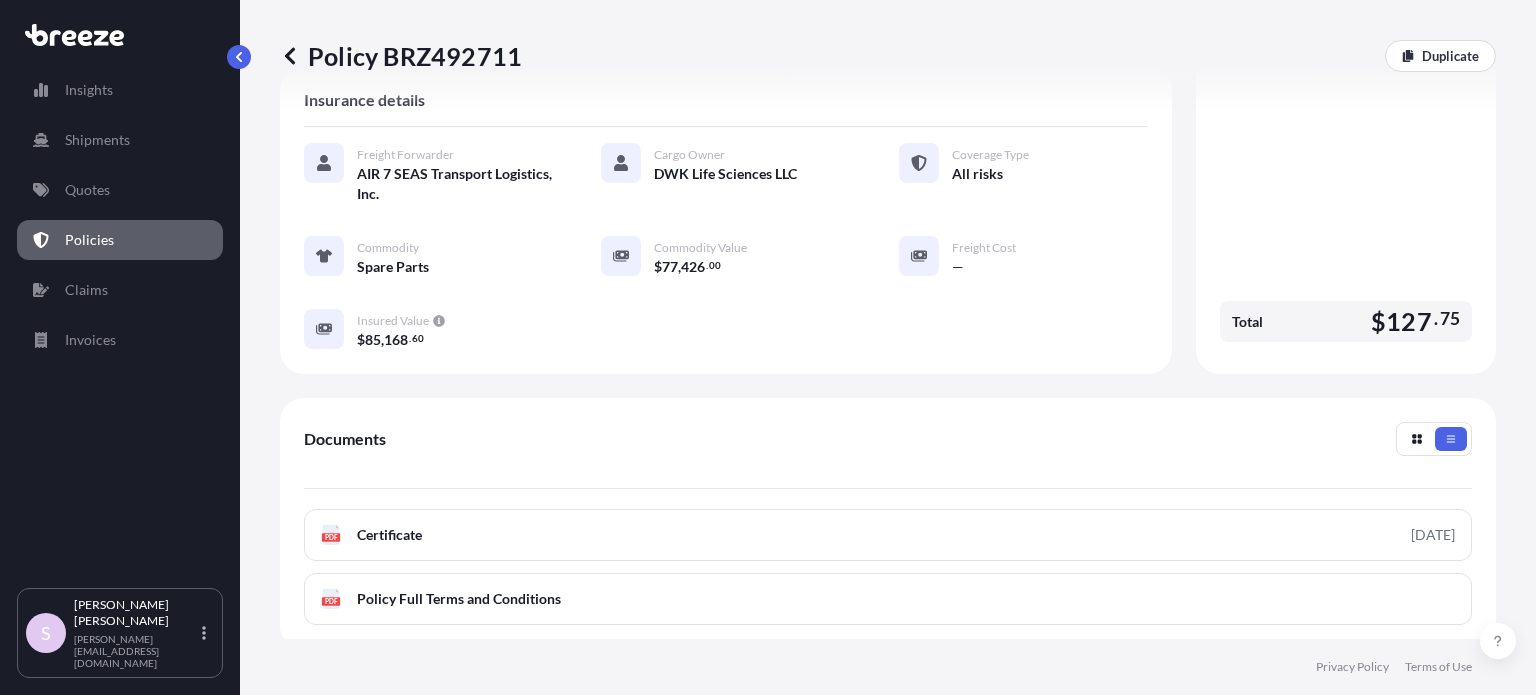 click on "Policy BRZ492711" at bounding box center [401, 56] 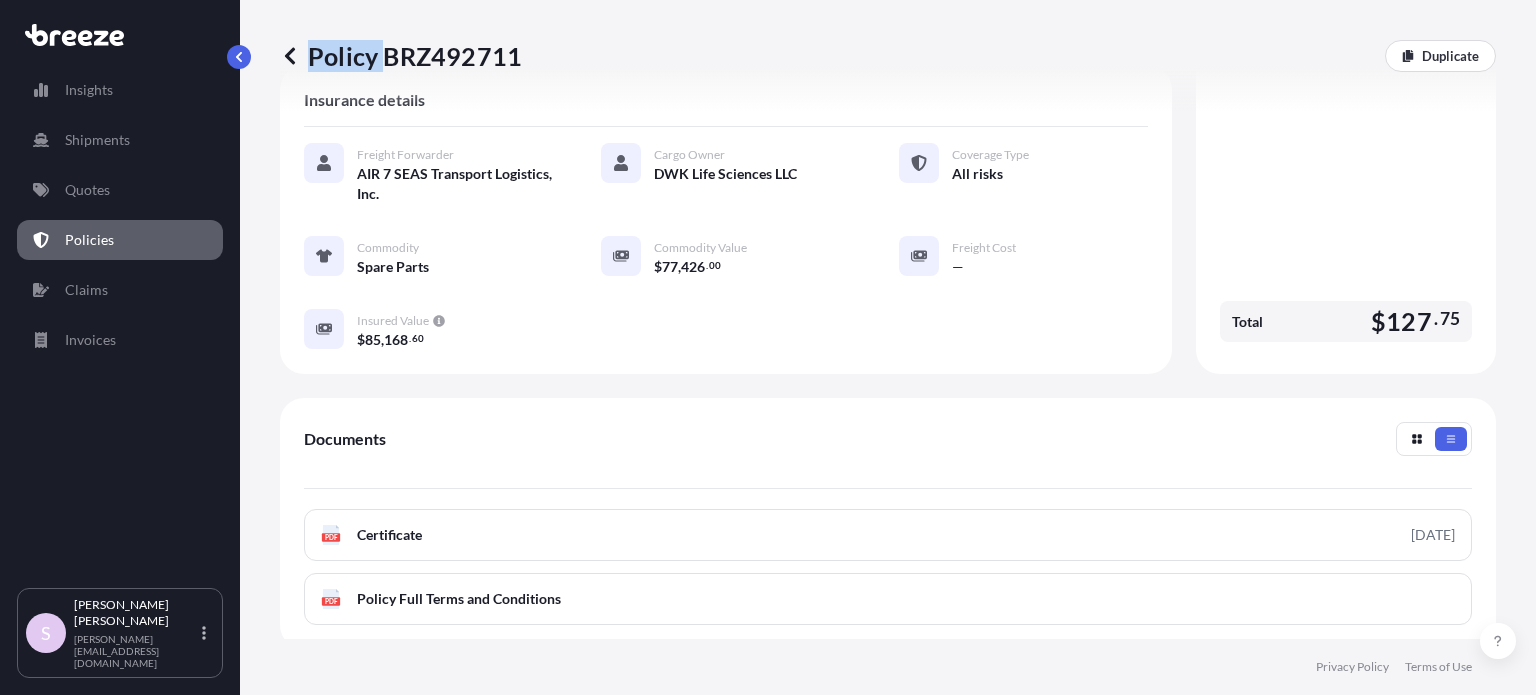 click on "Policy BRZ492711" at bounding box center [401, 56] 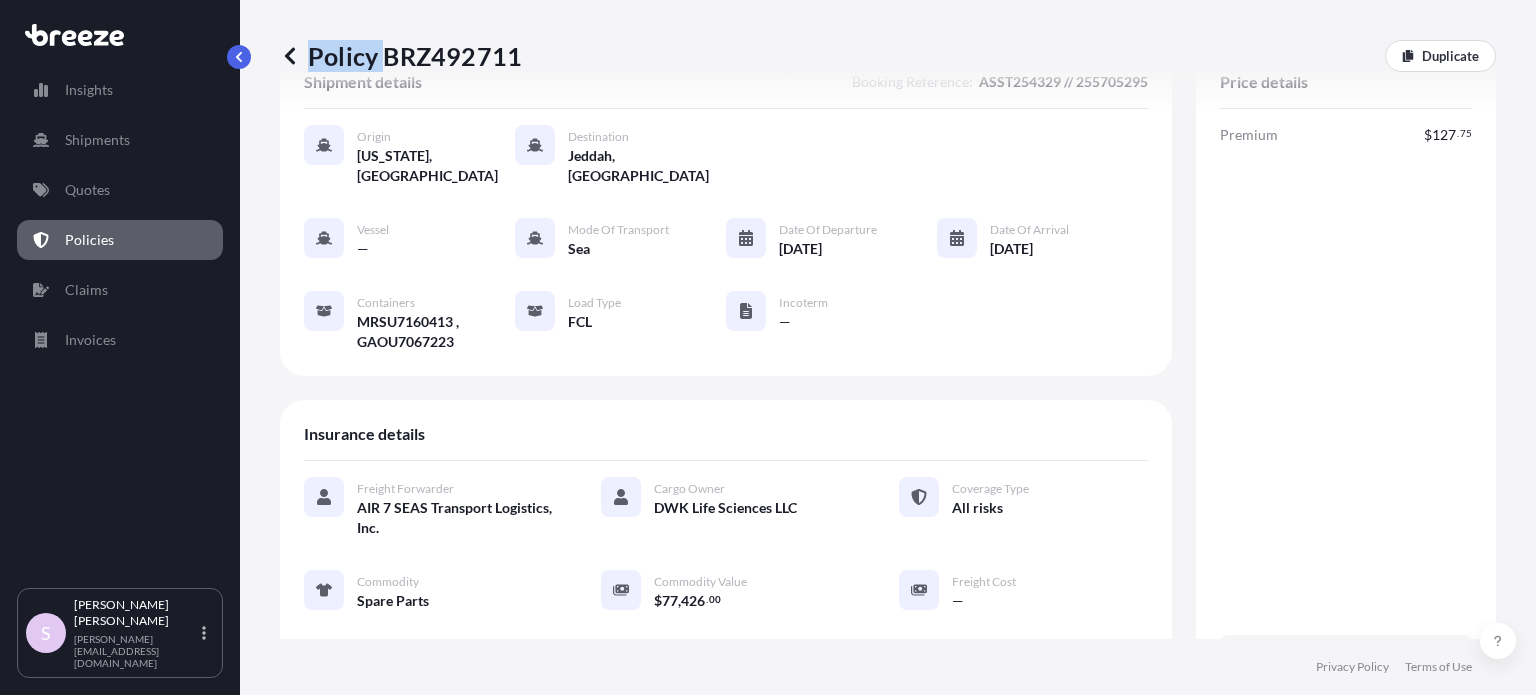 scroll, scrollTop: 0, scrollLeft: 0, axis: both 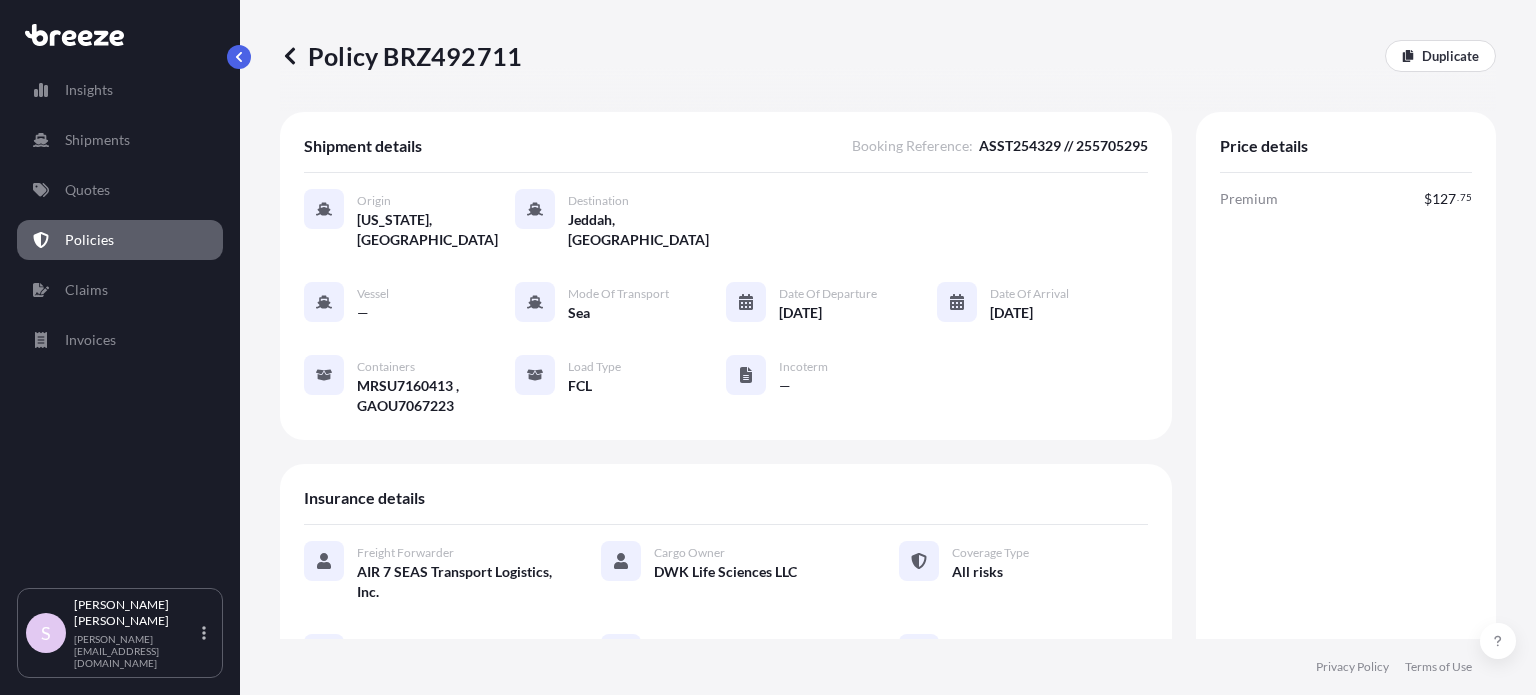 click on "Premium" at bounding box center (1249, 199) 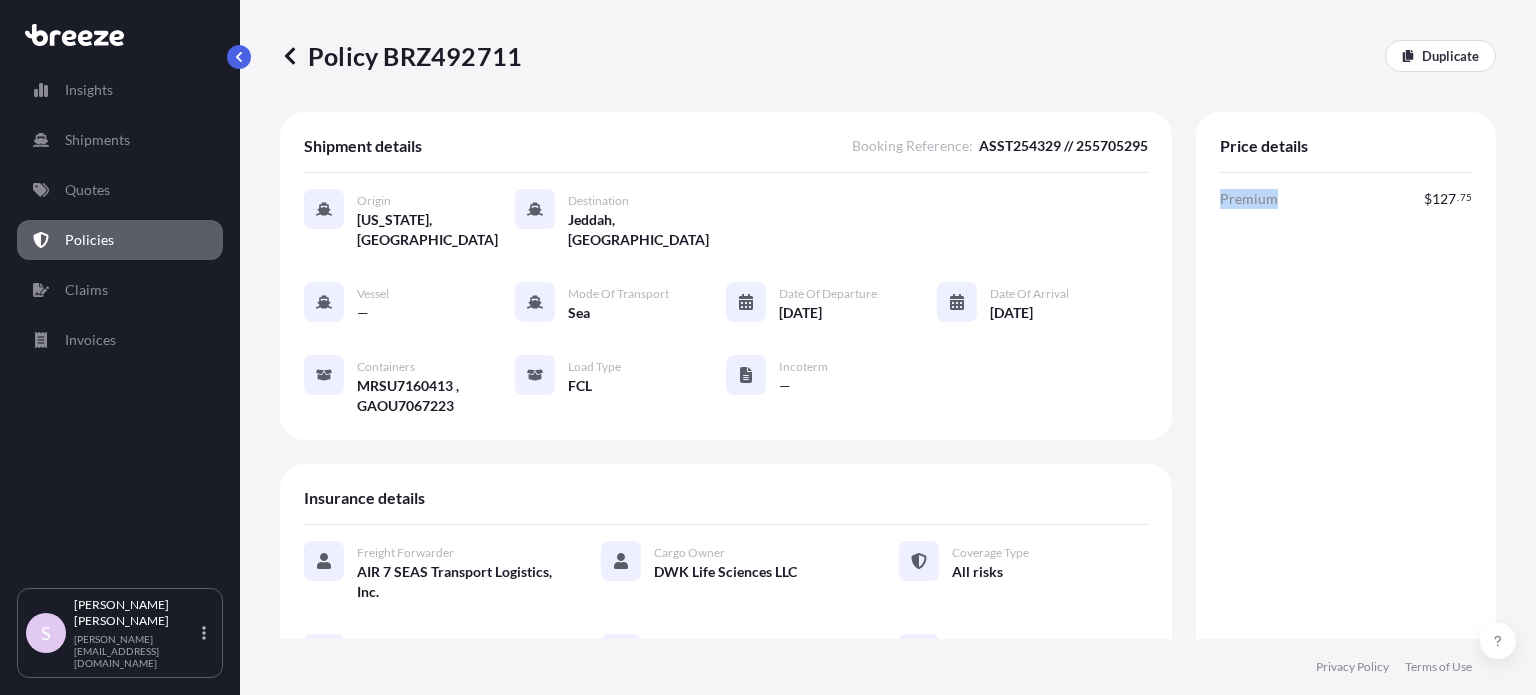 click on "Premium" at bounding box center (1249, 199) 